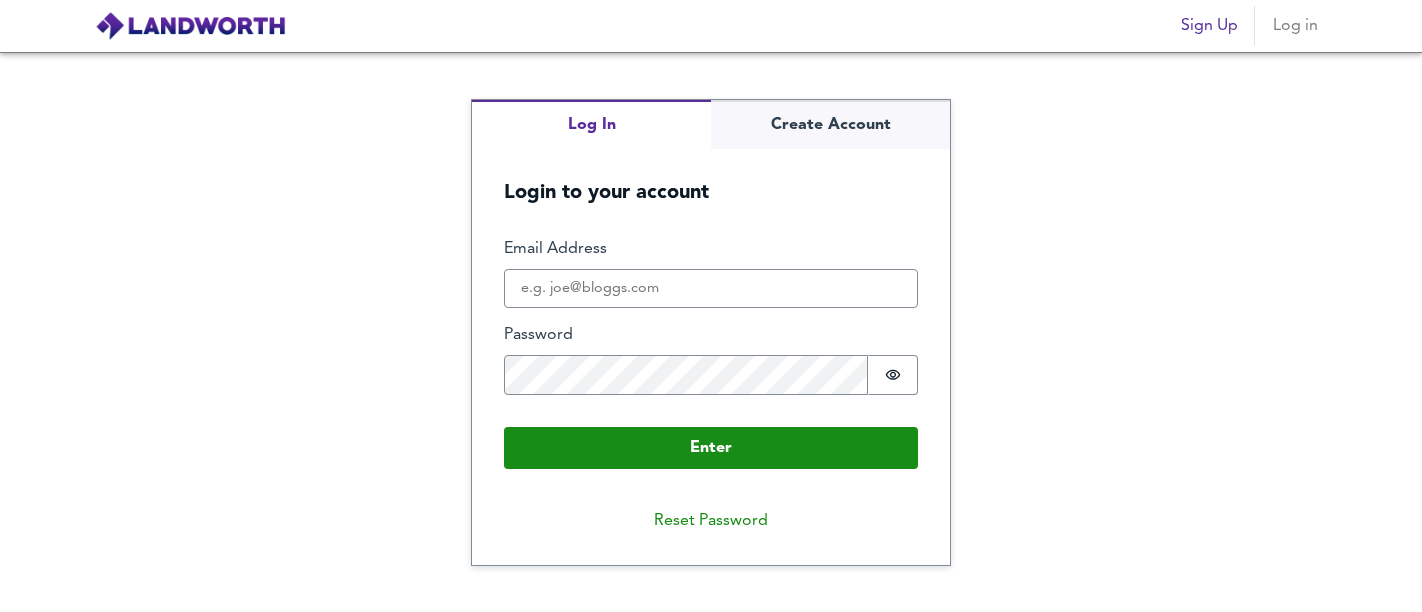 scroll, scrollTop: 0, scrollLeft: 0, axis: both 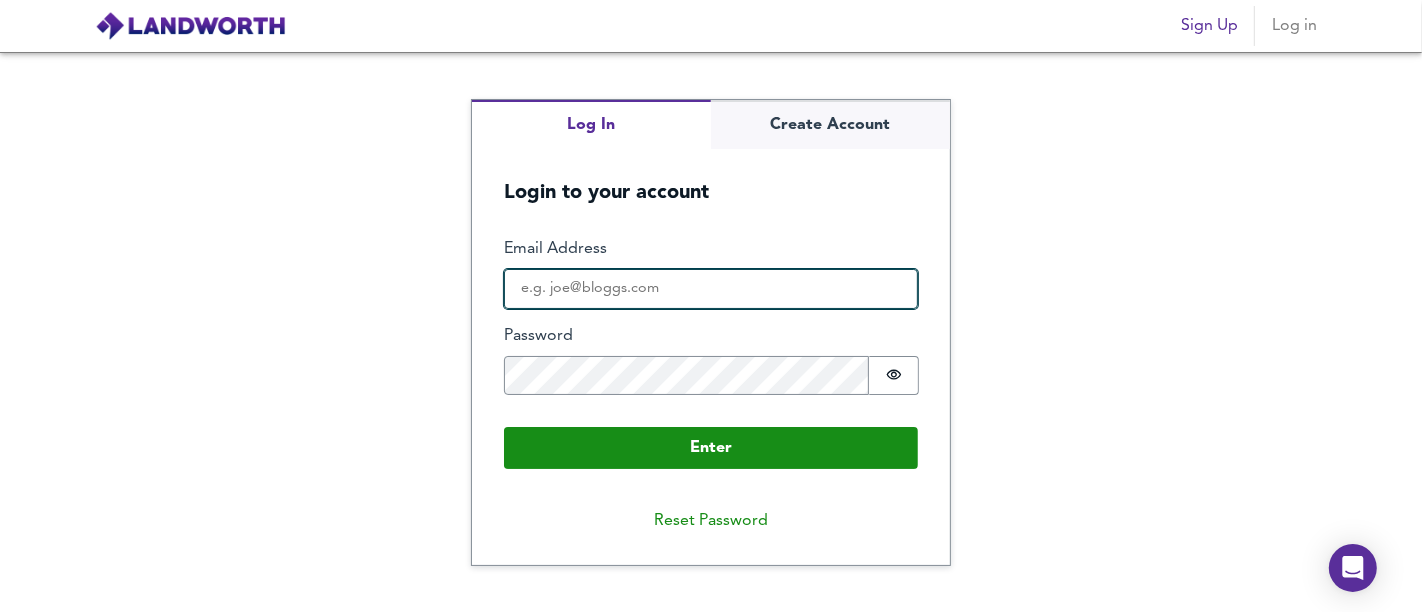 drag, startPoint x: 589, startPoint y: 276, endPoint x: 605, endPoint y: 288, distance: 20 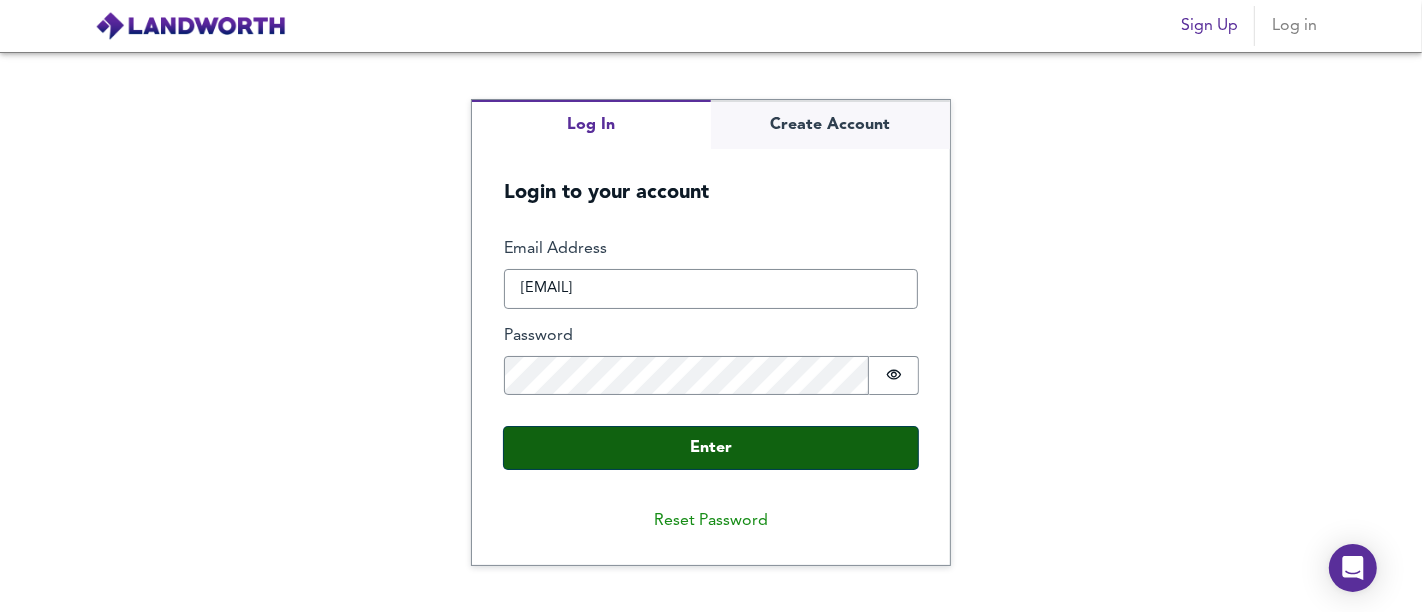 click on "Enter" at bounding box center [711, 448] 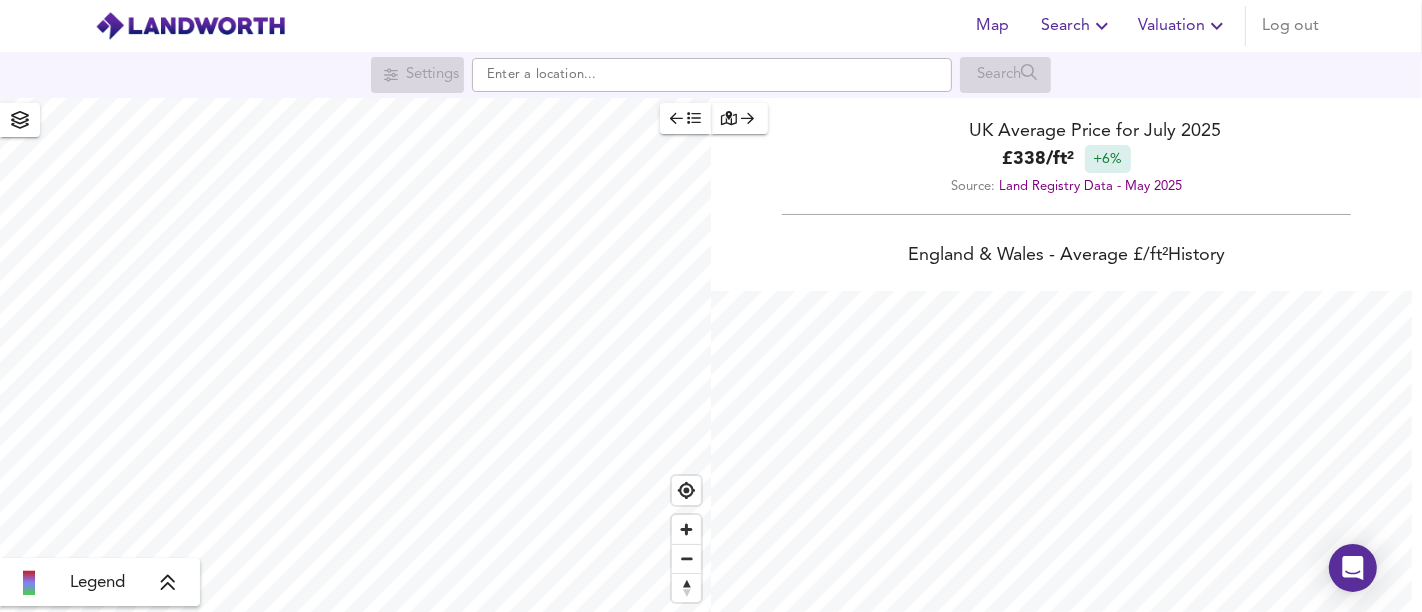 scroll, scrollTop: 999387, scrollLeft: 998577, axis: both 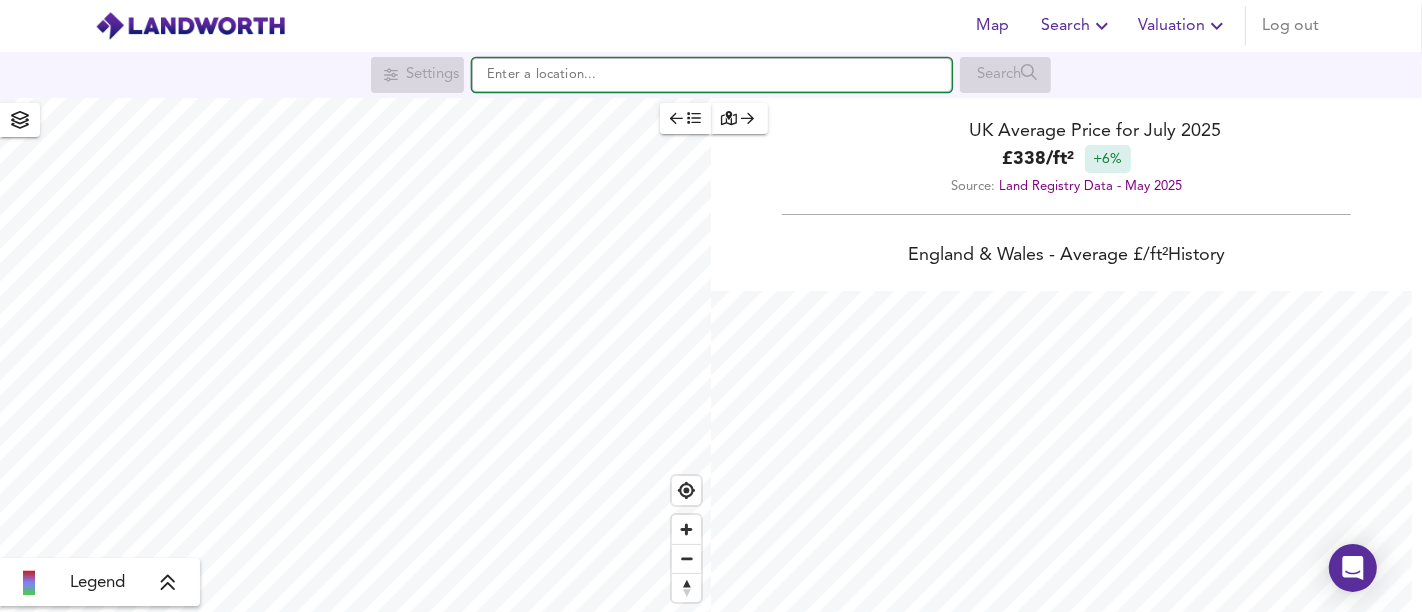 click at bounding box center (712, 75) 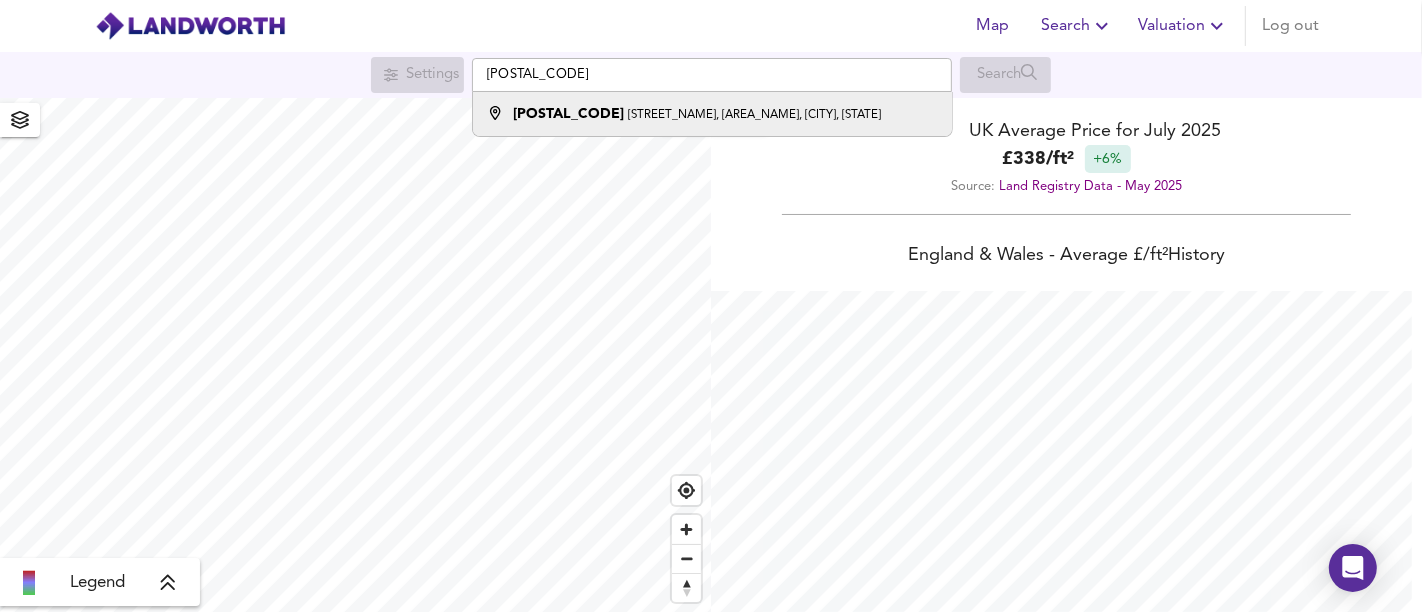 click on "[STREET_NAME], [AREA_NAME], [CITY], [STATE]" at bounding box center [754, 115] 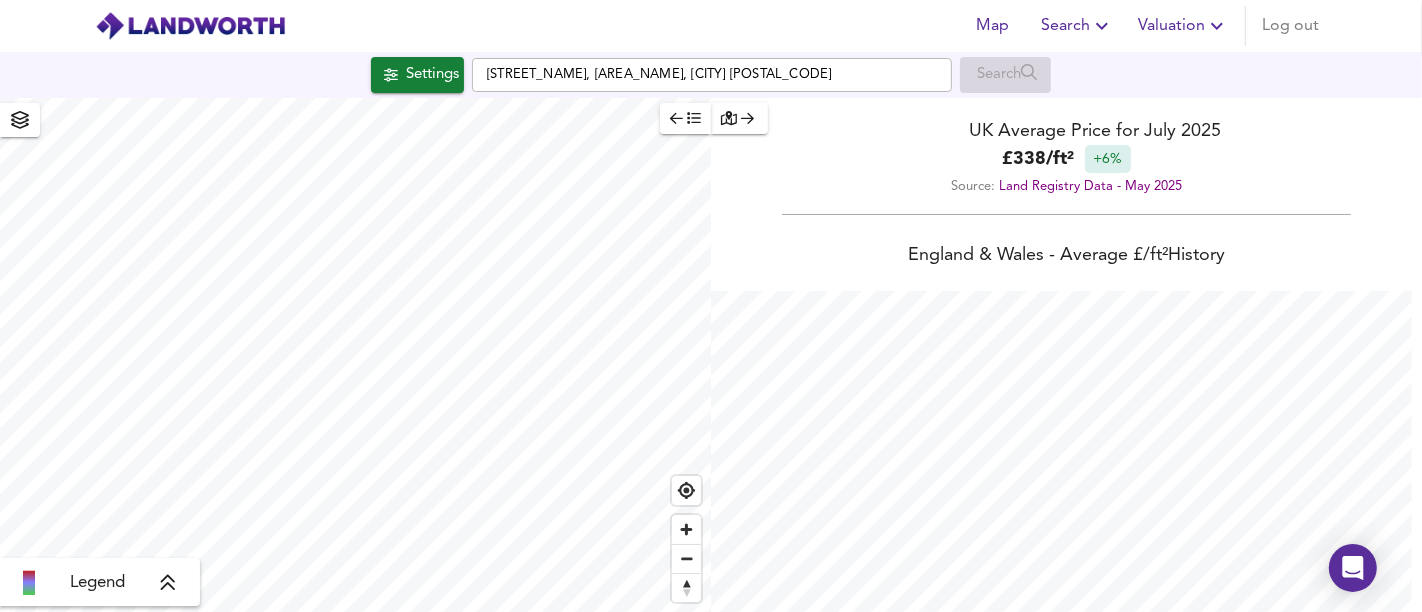 checkbox on "false" 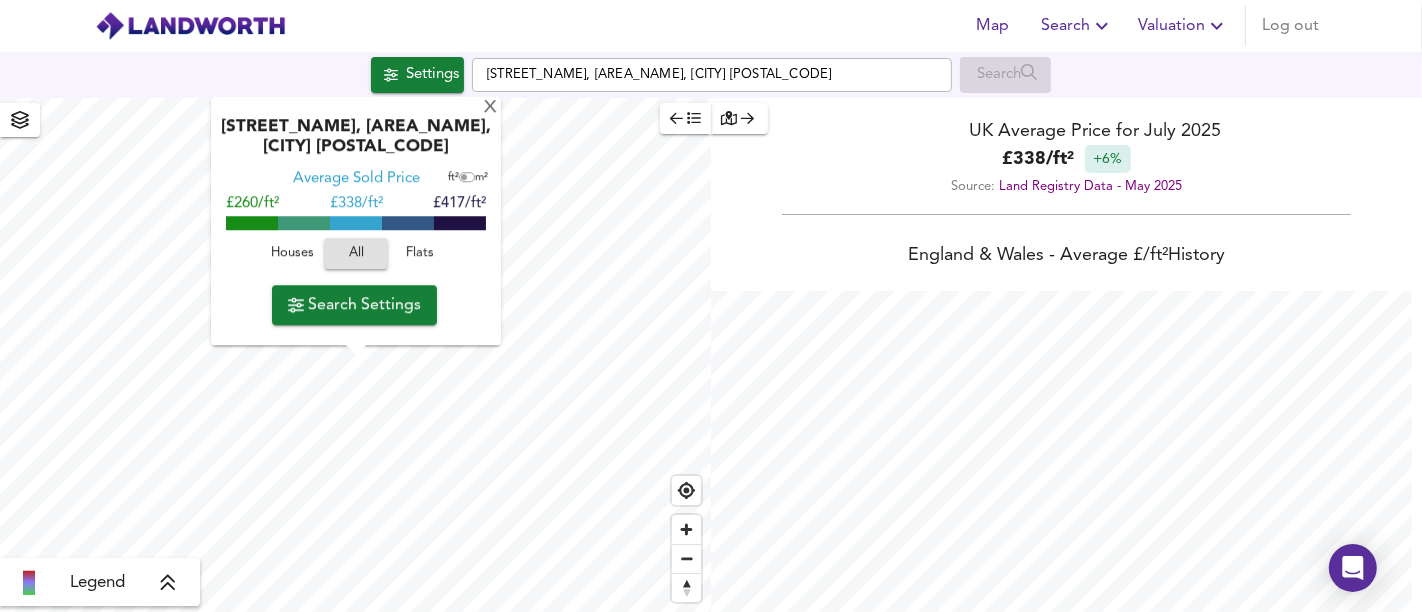 click on "Flats" at bounding box center (420, 254) 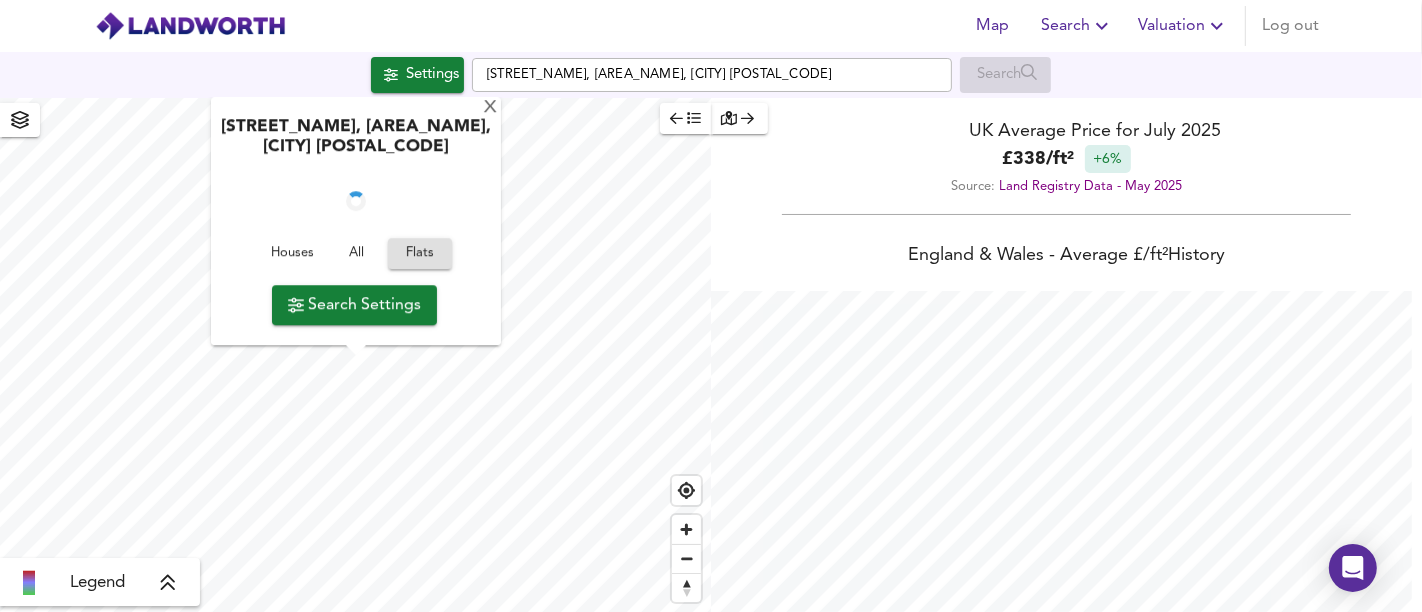 click on "Search Settings" at bounding box center (354, 305) 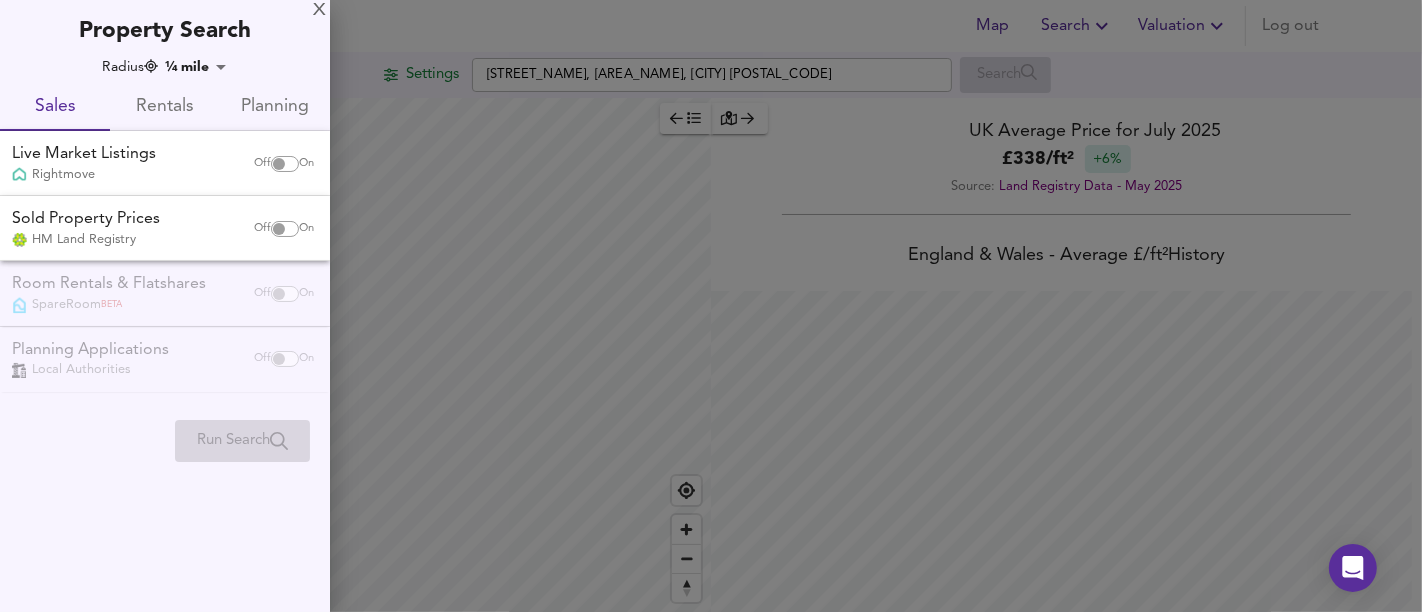 click on "Off   On" at bounding box center (284, 164) 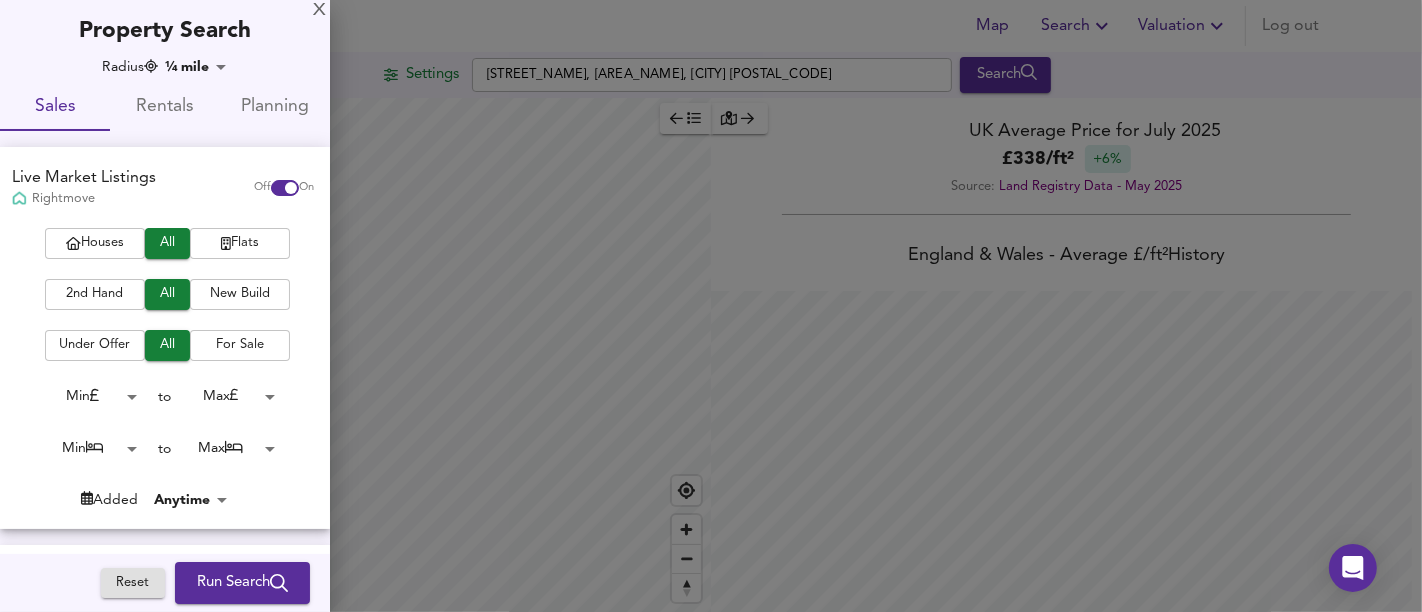 checkbox on "true" 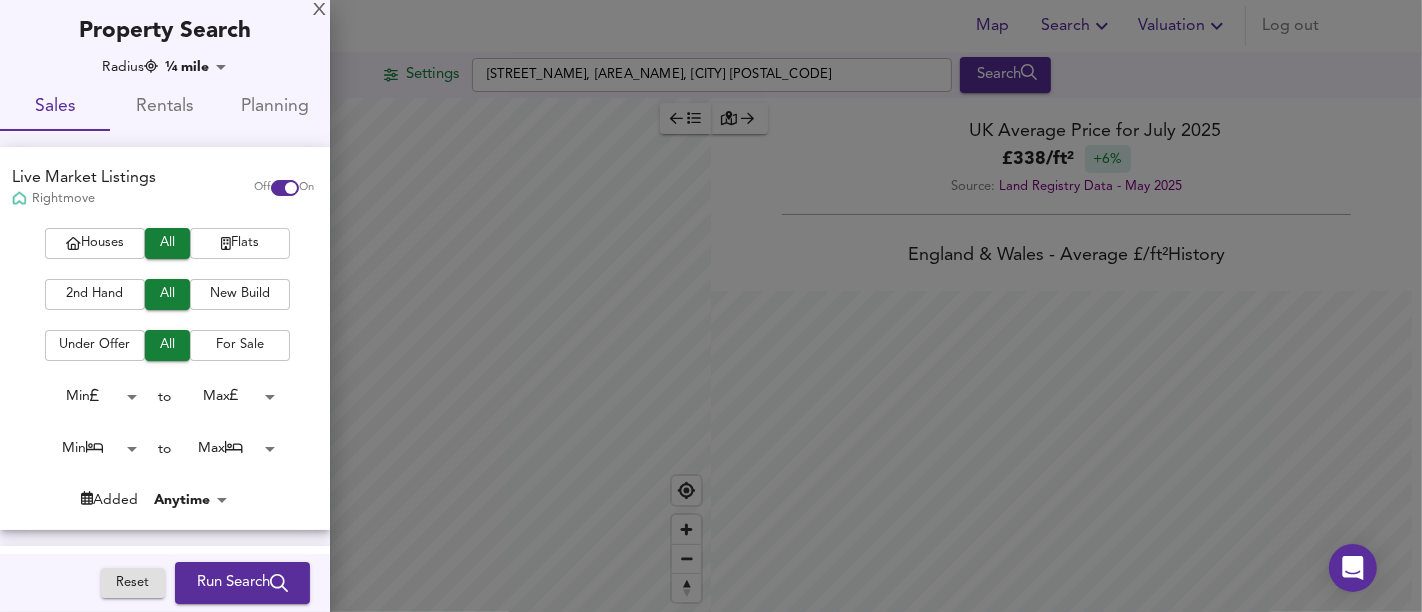 click on "Flats" at bounding box center [240, 243] 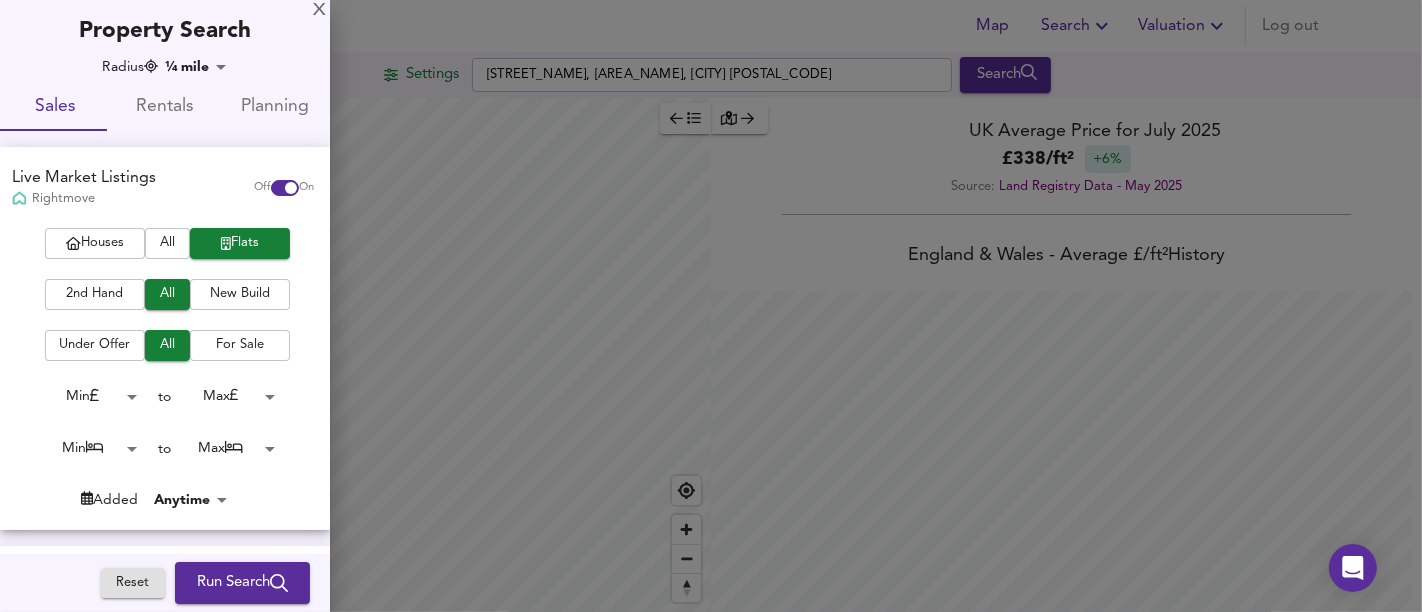 click on "Reset Run Search   Please enable at least one data source to run a search" at bounding box center (215, 583) 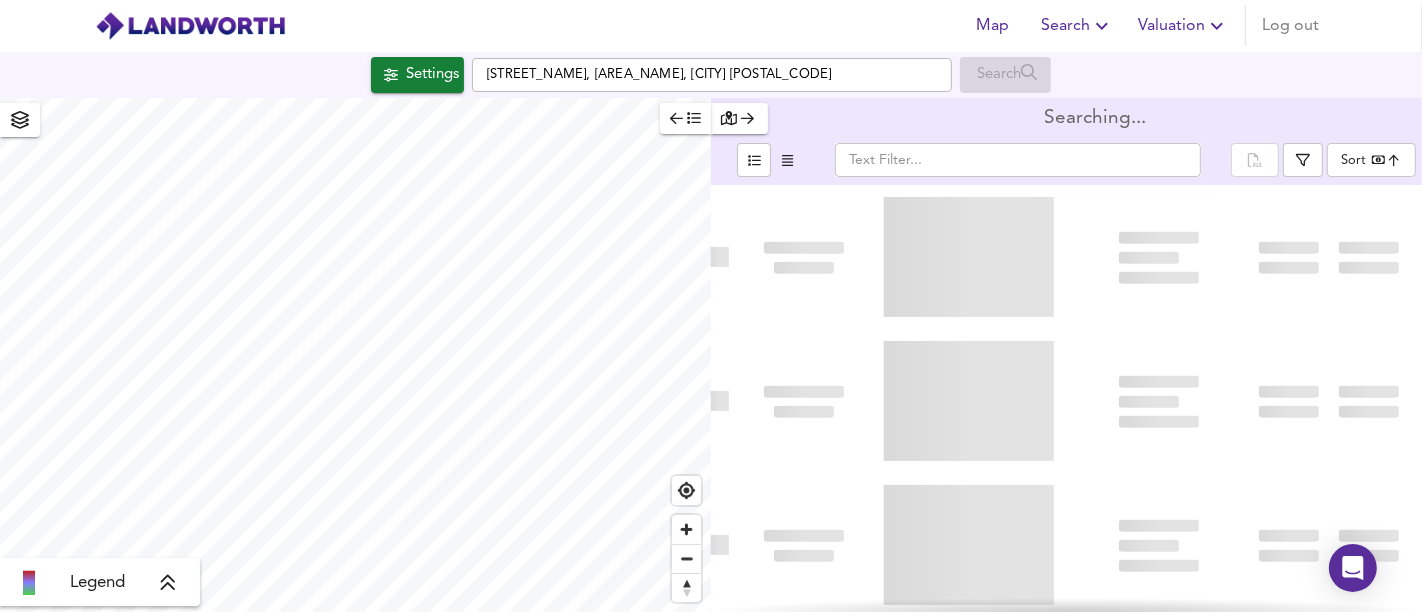 type on "bestdeal" 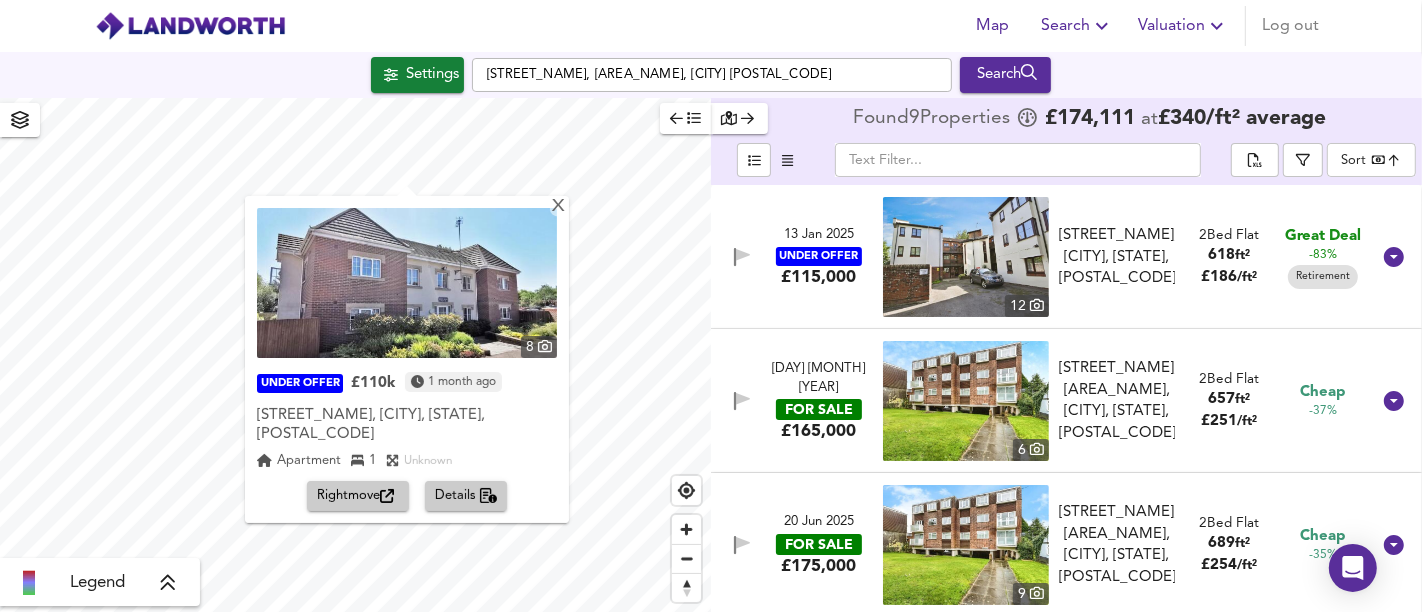 click on "Rightmove" at bounding box center (358, 496) 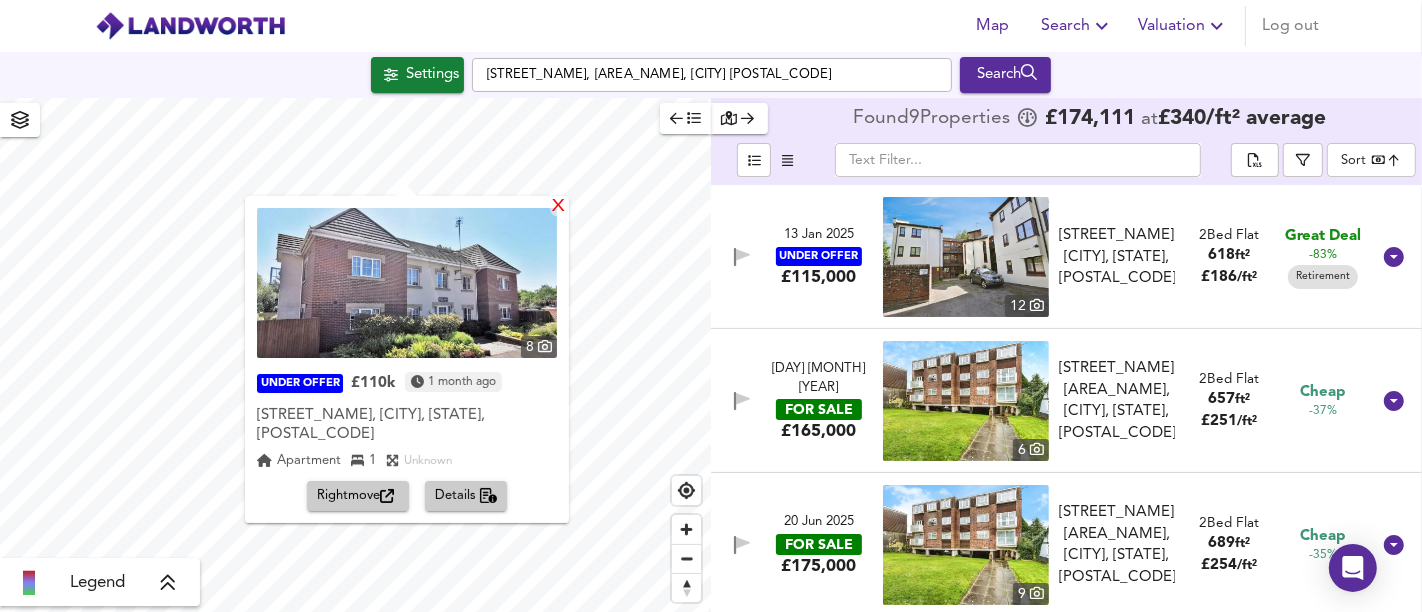 click on "X" at bounding box center [558, 207] 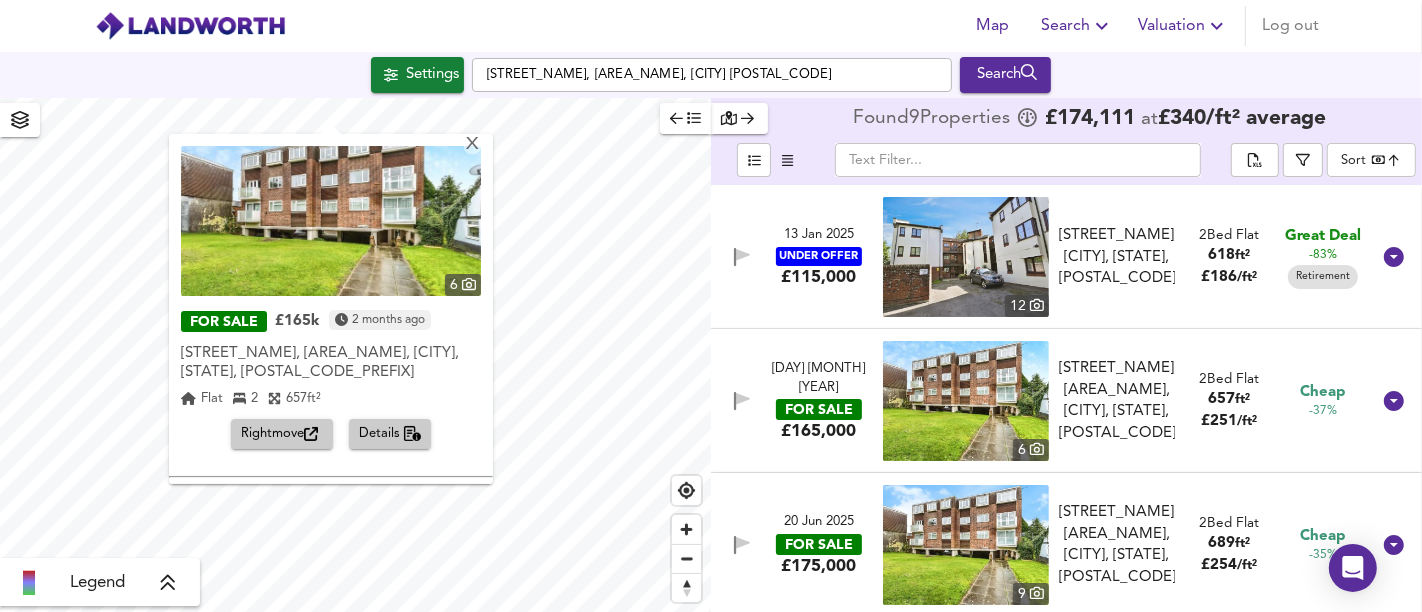 scroll, scrollTop: 111, scrollLeft: 0, axis: vertical 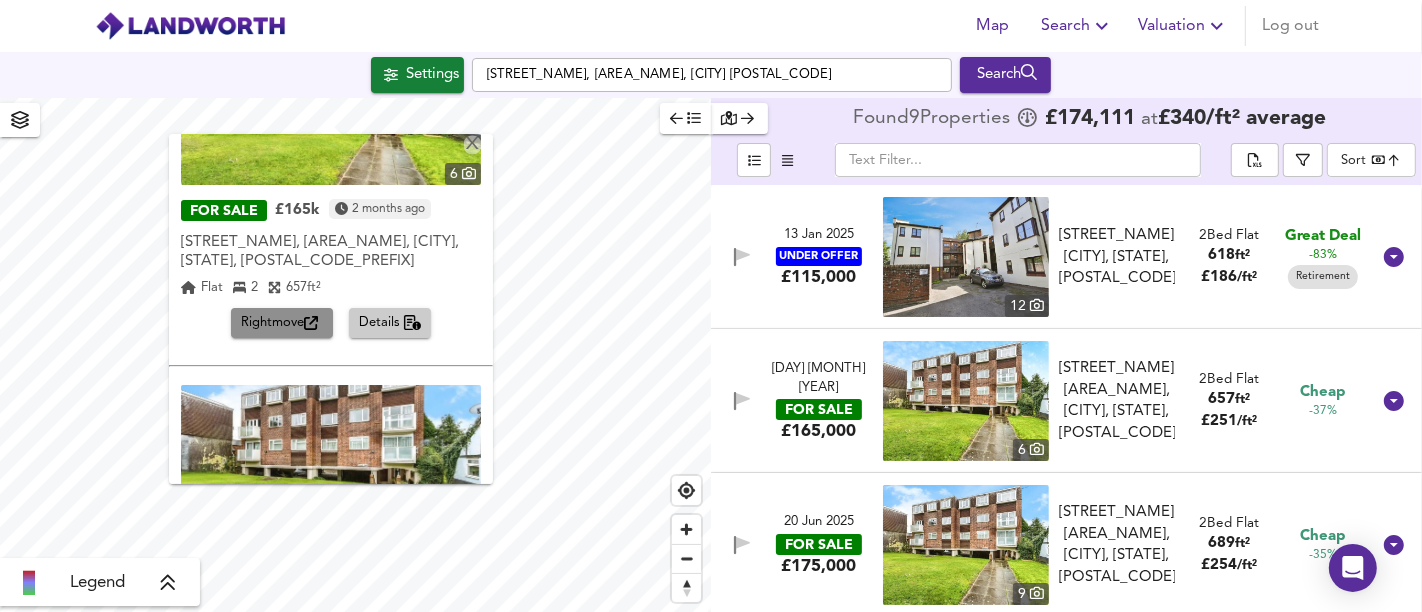 click 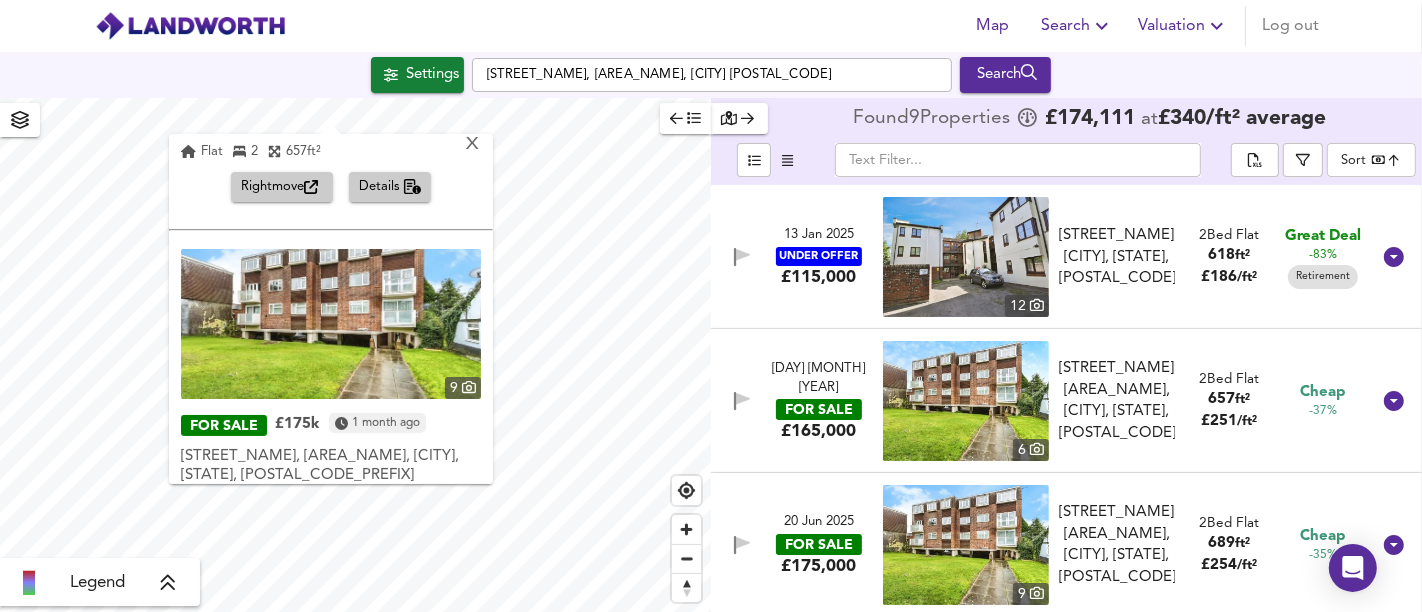 scroll, scrollTop: 334, scrollLeft: 0, axis: vertical 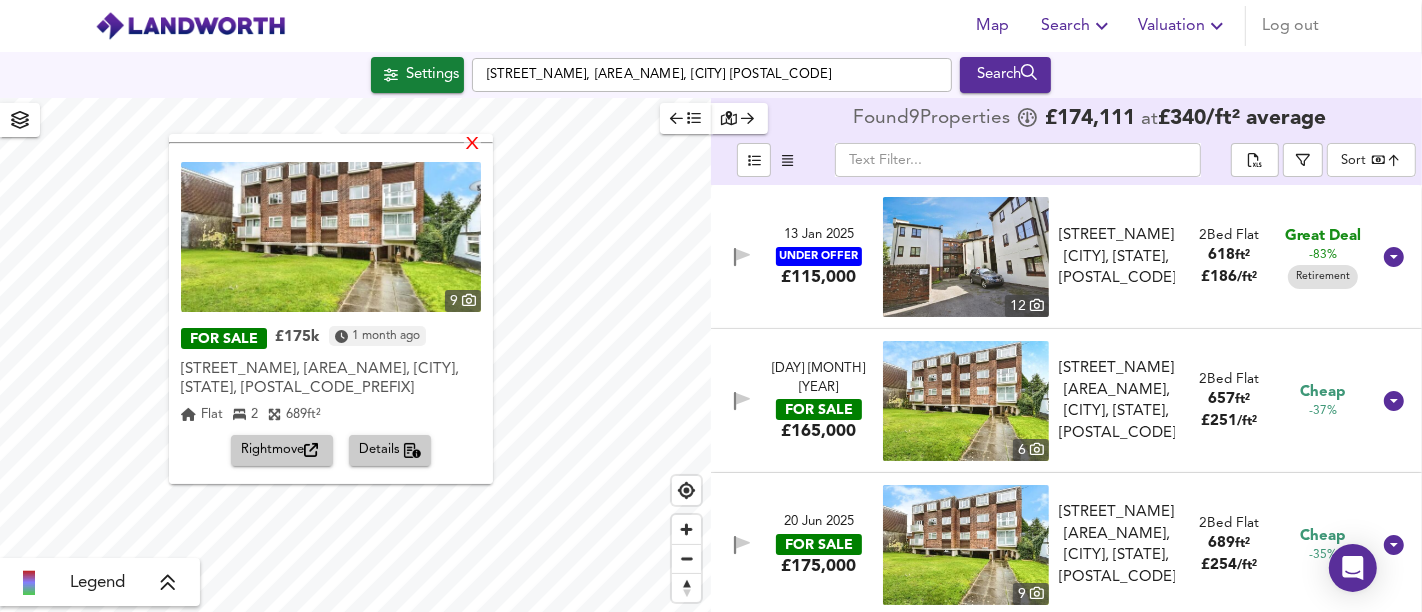 click on "X" at bounding box center (472, 145) 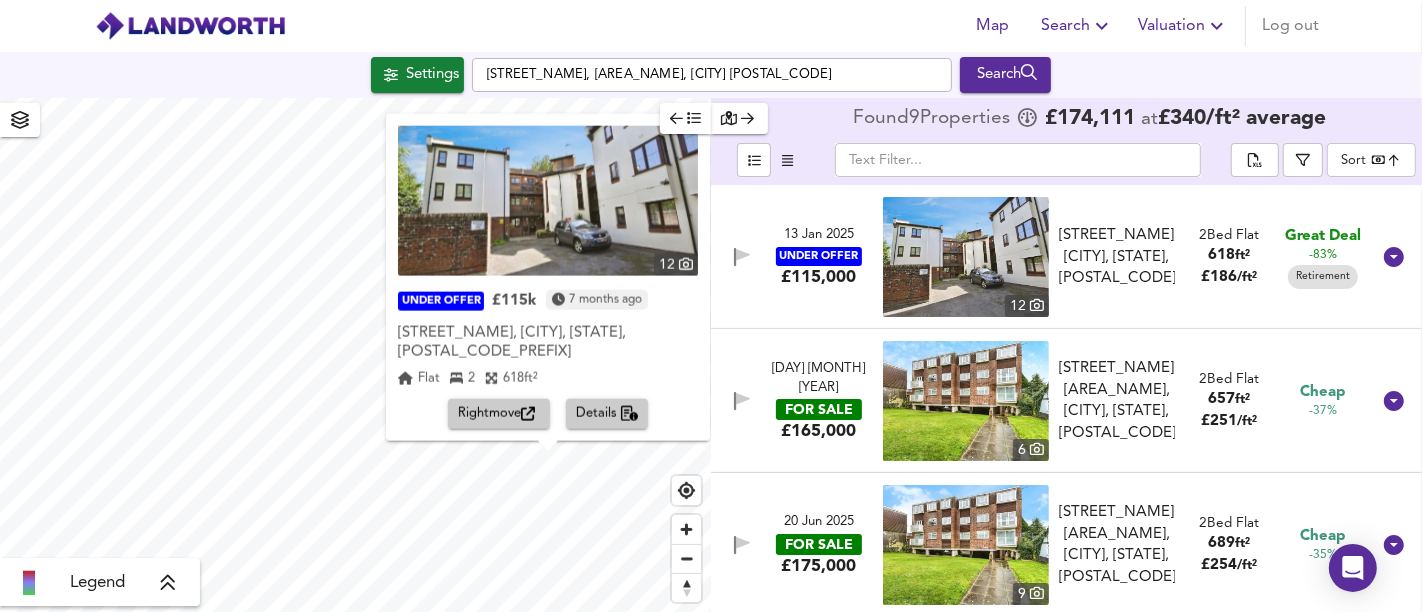 click on "Rightmove" at bounding box center [499, 414] 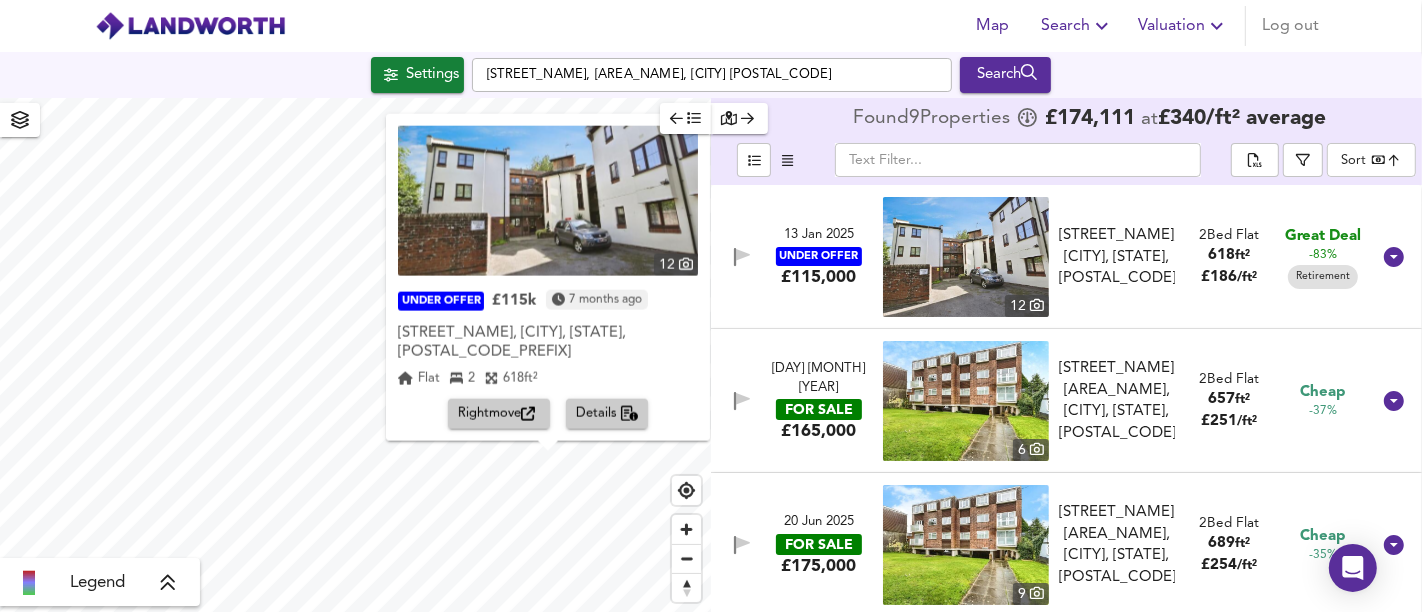 click on "X" at bounding box center (699, 124) 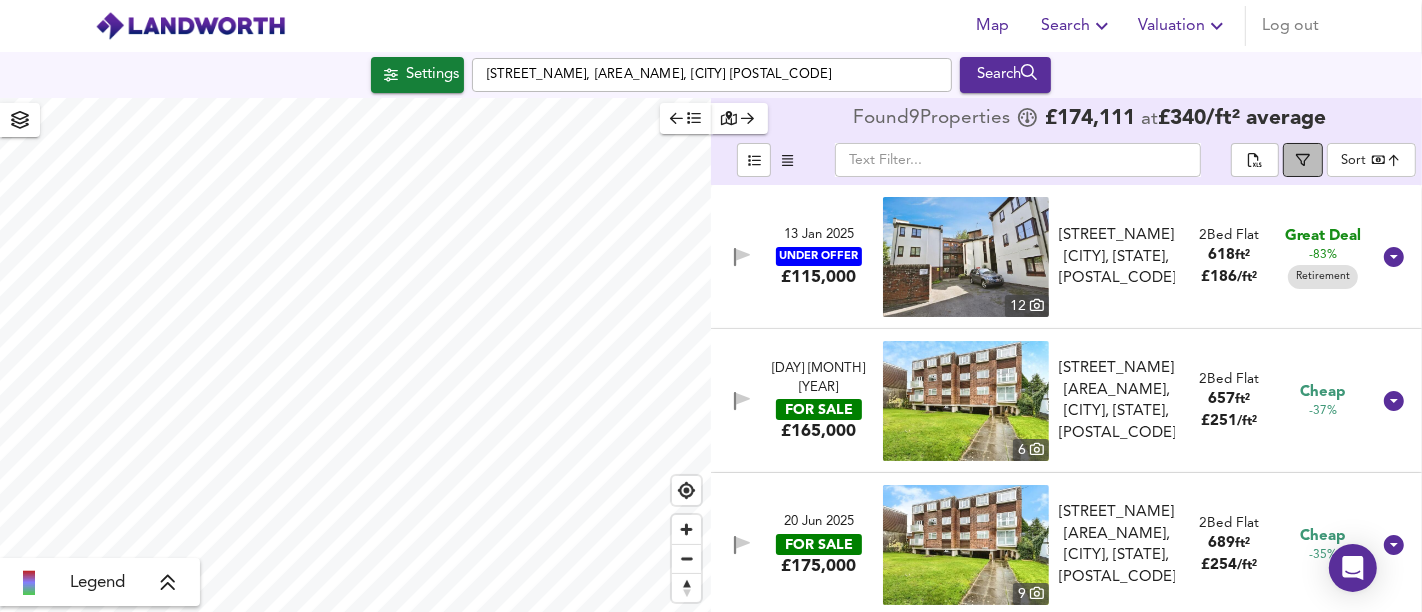 click at bounding box center (1303, 160) 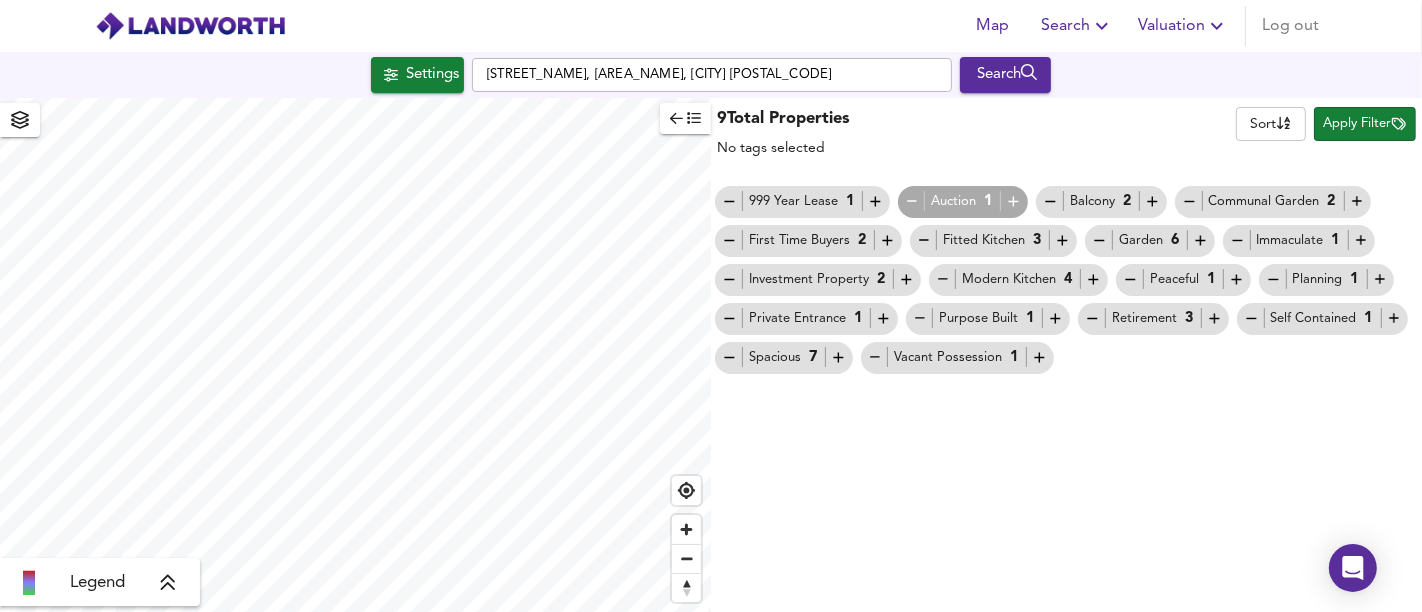 click 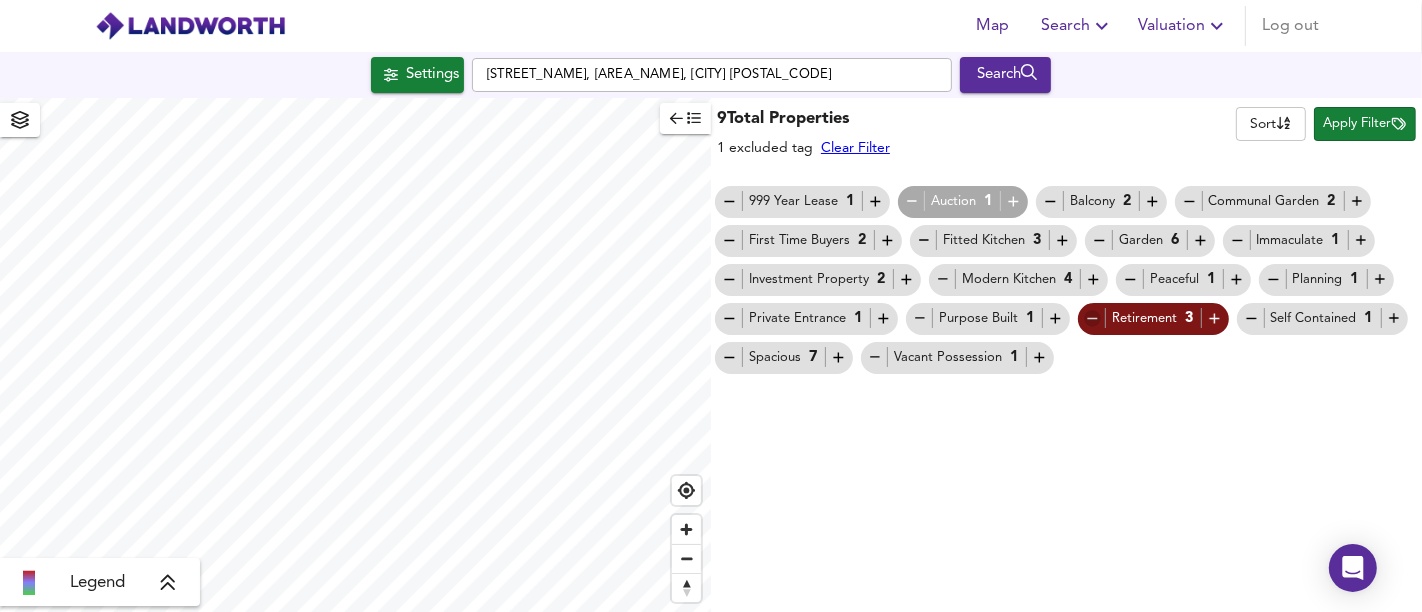 click 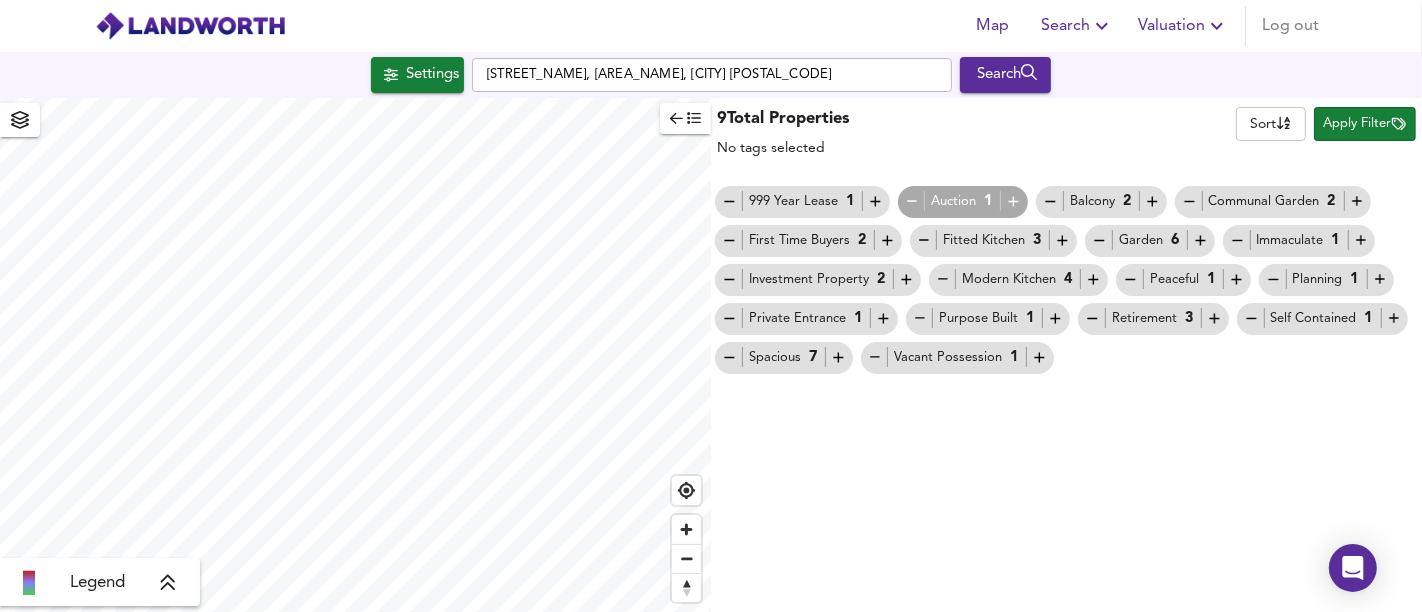 click 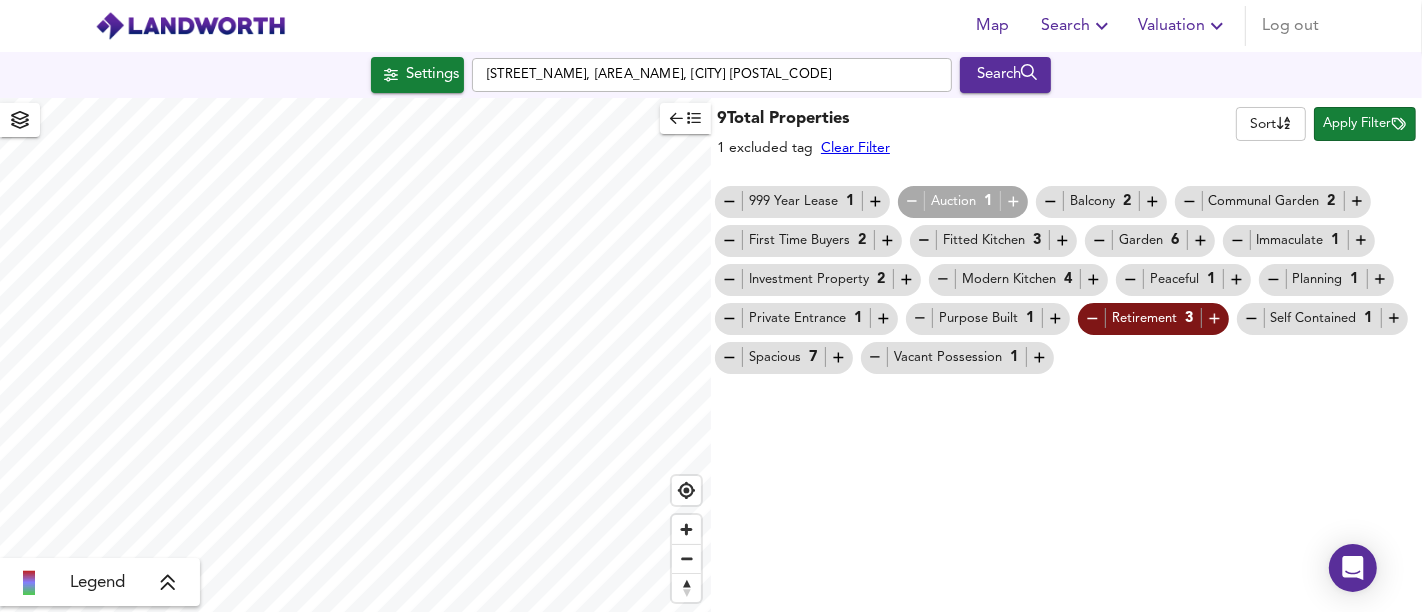 click on "Apply Filter" at bounding box center [1365, 124] 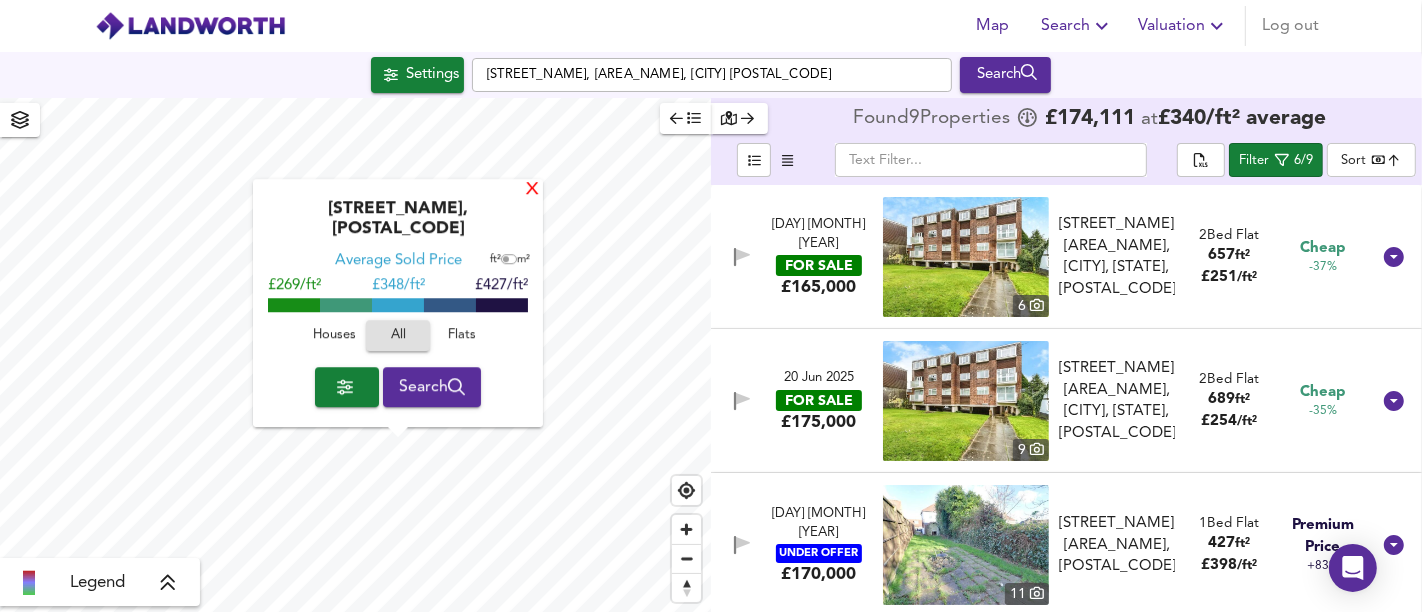 click on "X" at bounding box center (532, 190) 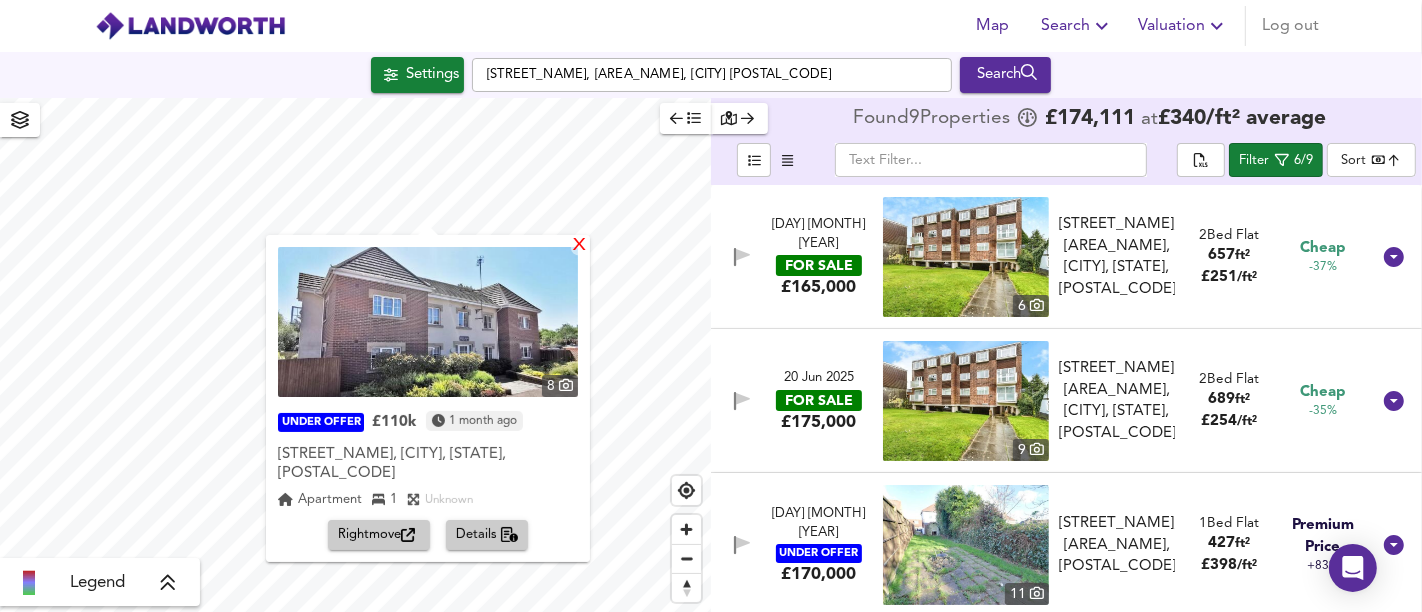 click on "X" at bounding box center (579, 246) 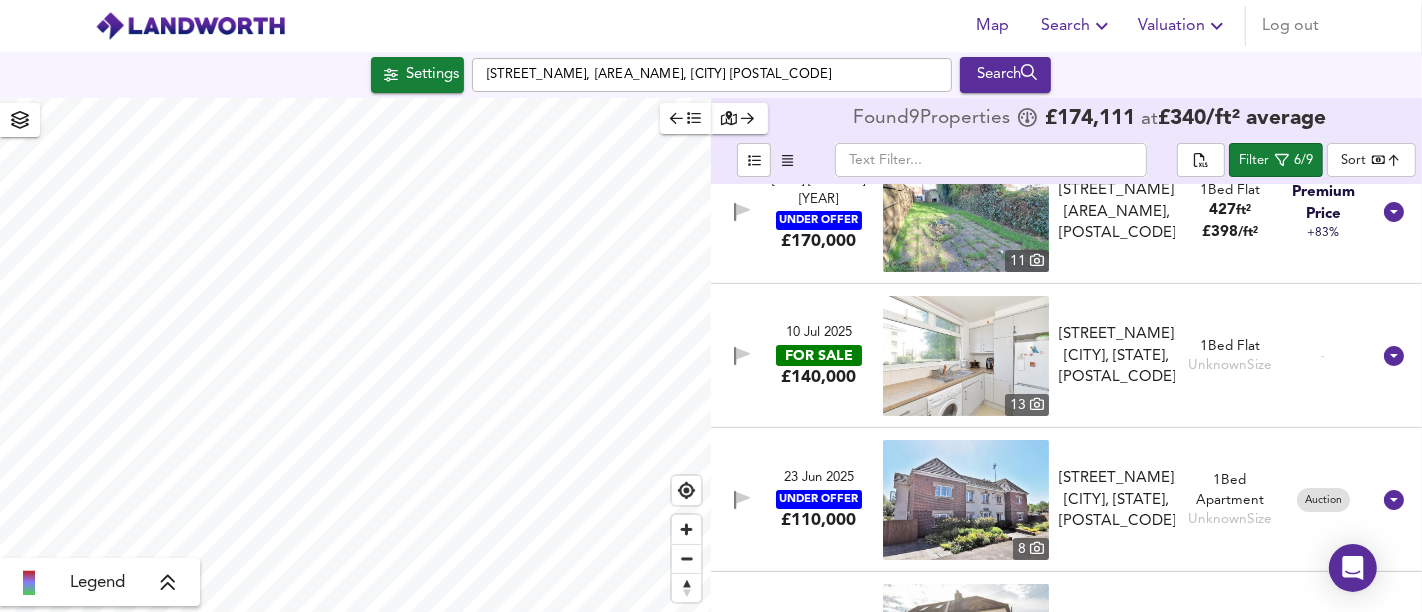 scroll, scrollTop: 436, scrollLeft: 0, axis: vertical 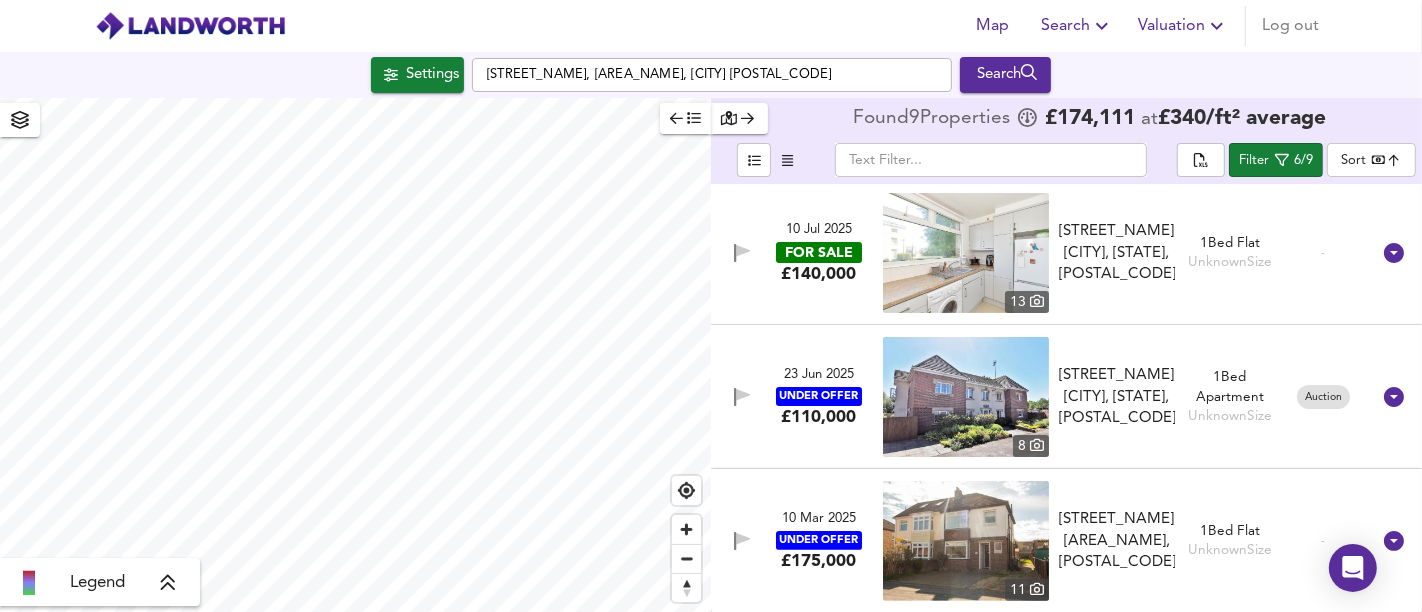 type on "968" 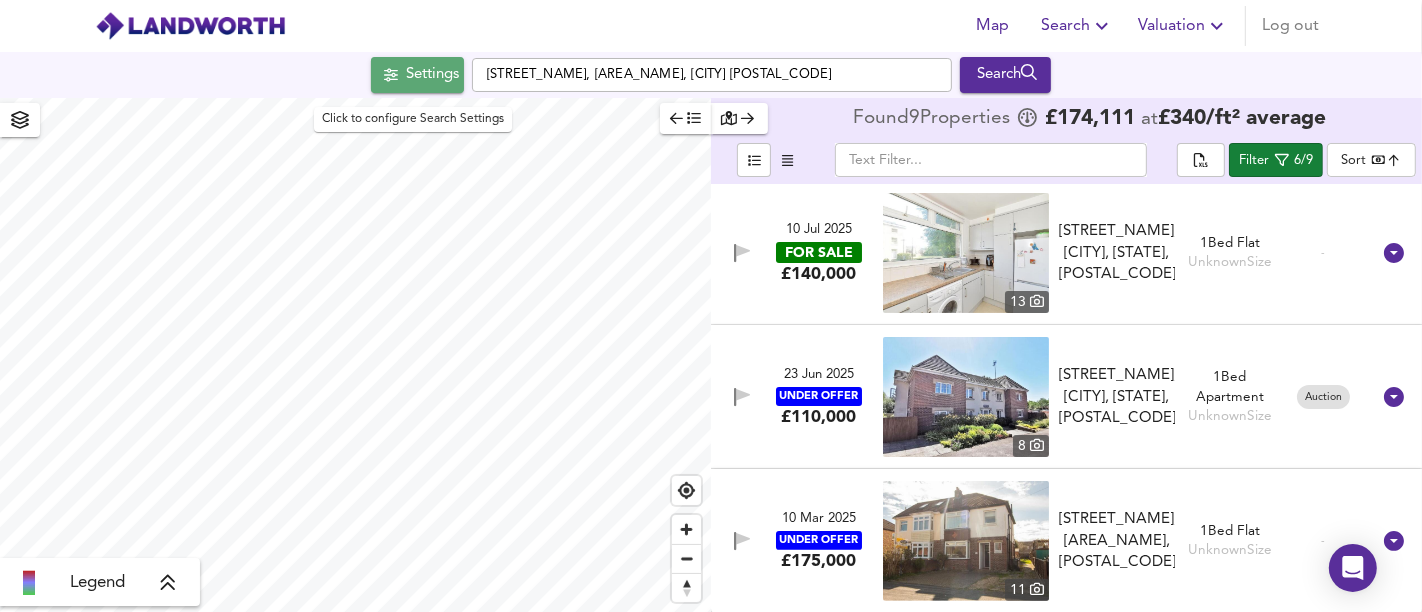 click on "Settings" at bounding box center [432, 75] 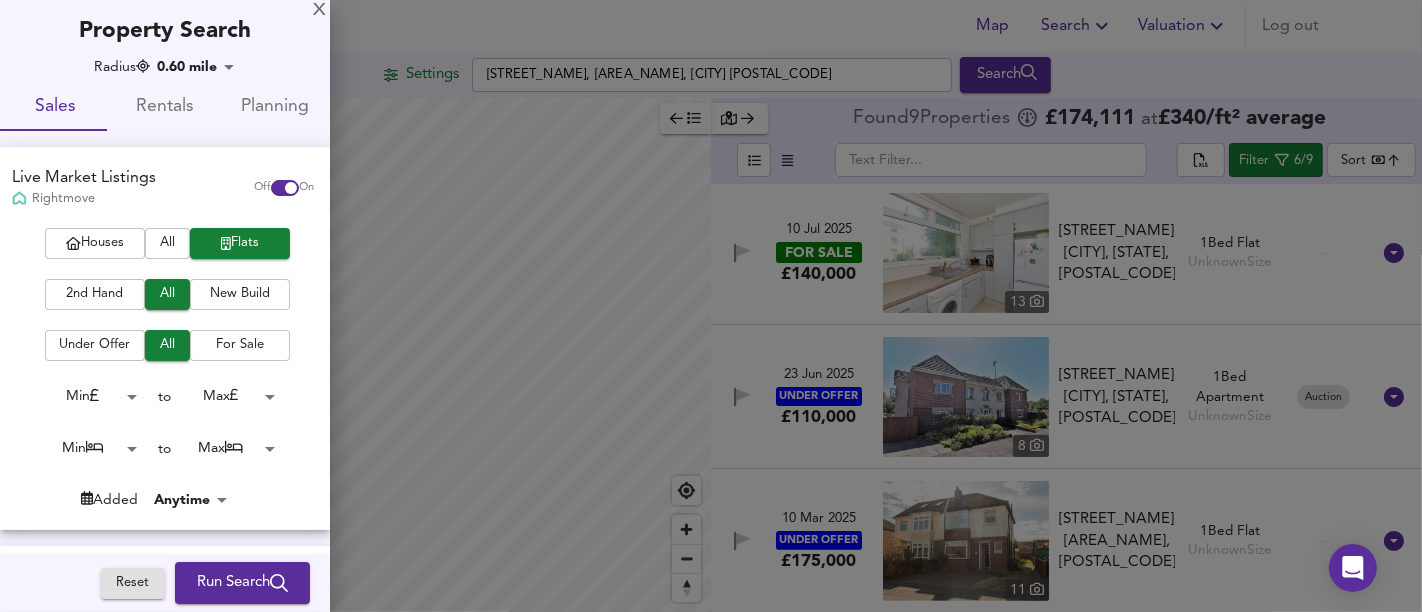 click 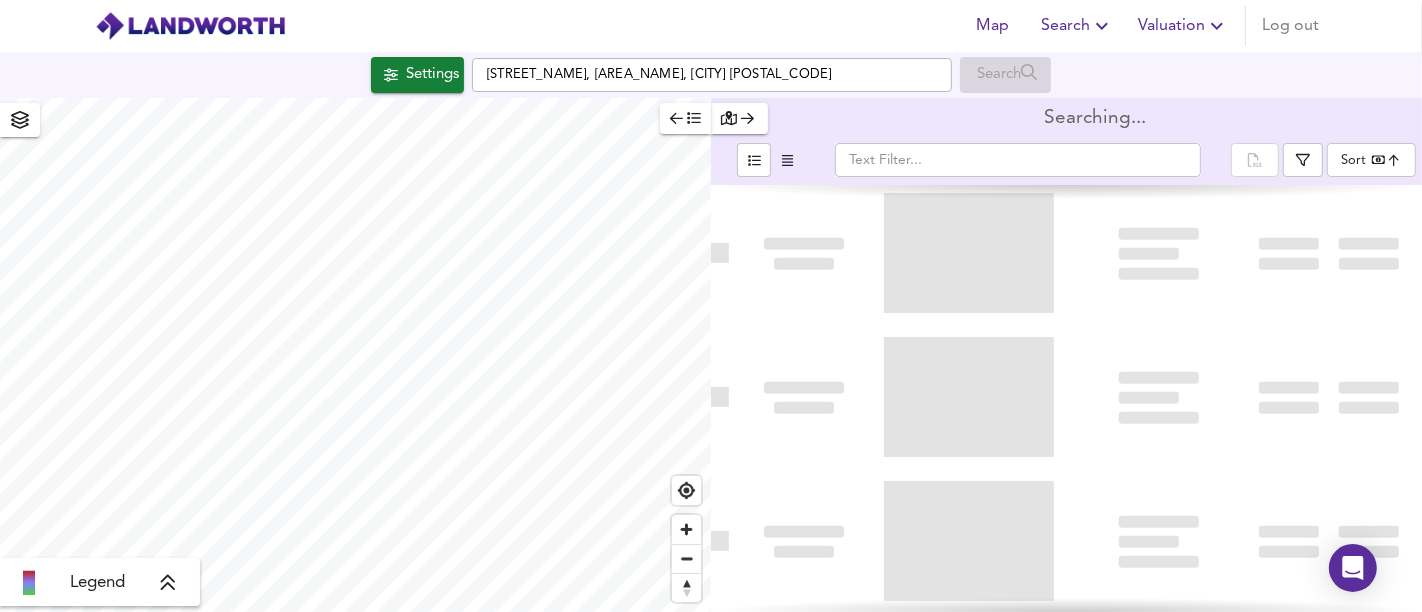 type on "bestdeal" 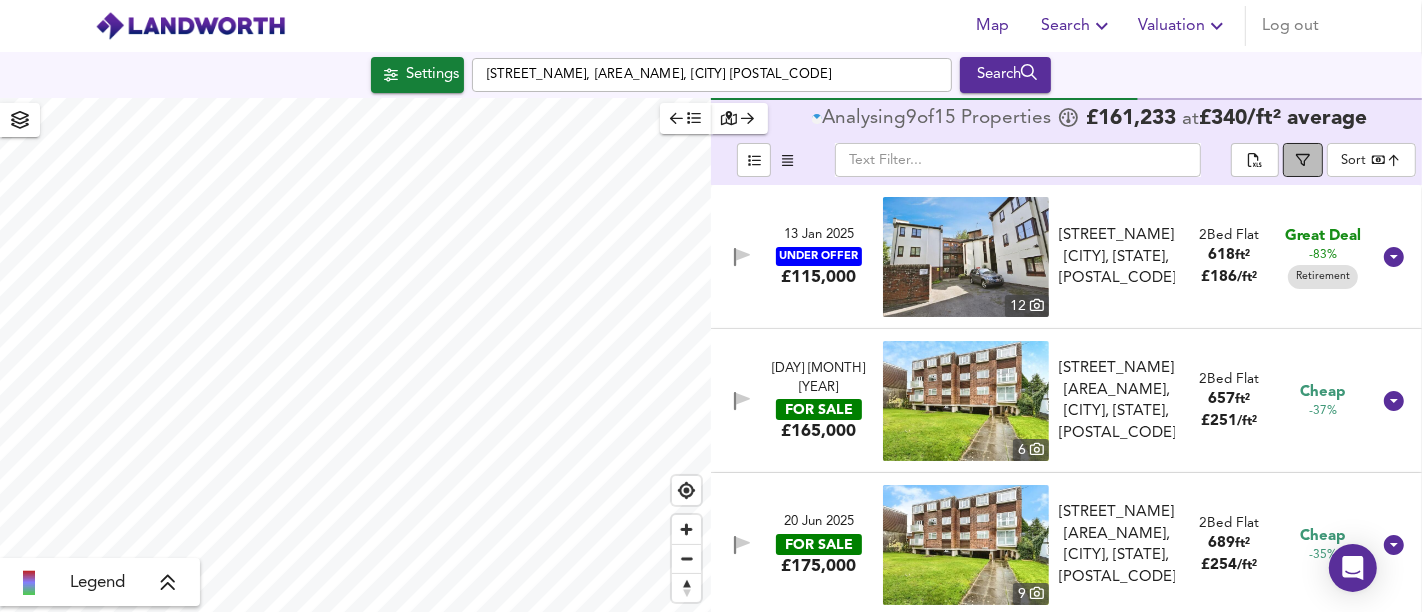 click at bounding box center [1303, 160] 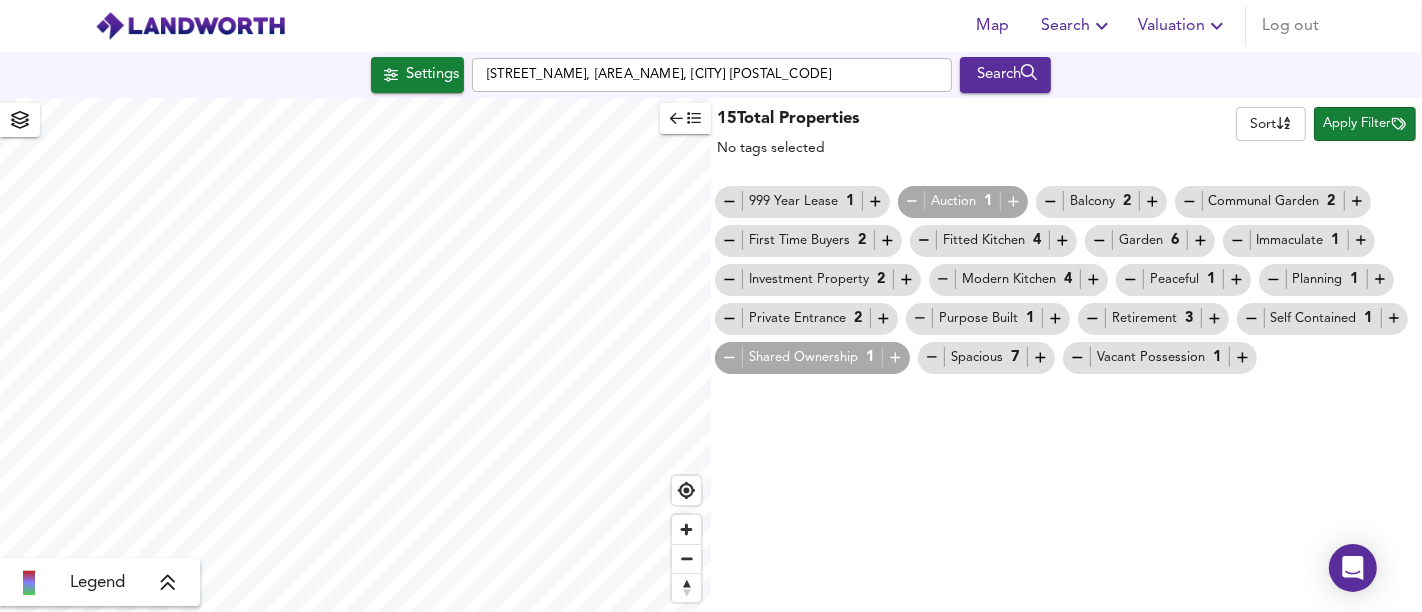 click 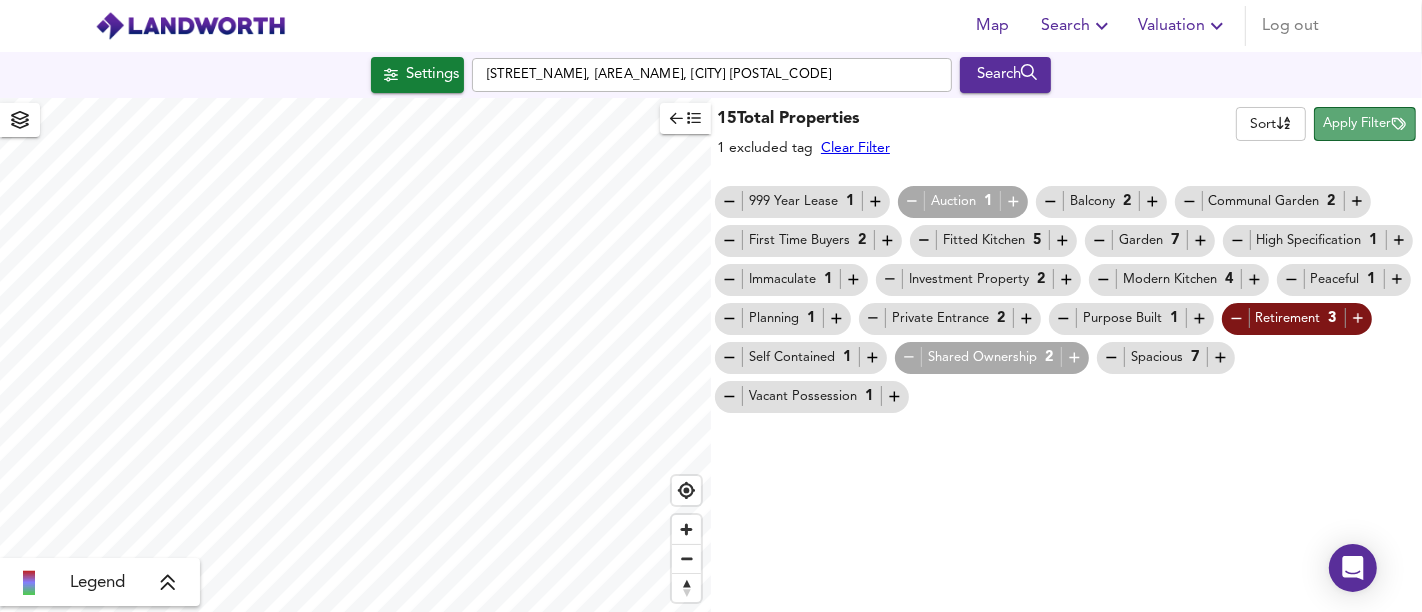 click on "Apply Filter" at bounding box center (1365, 124) 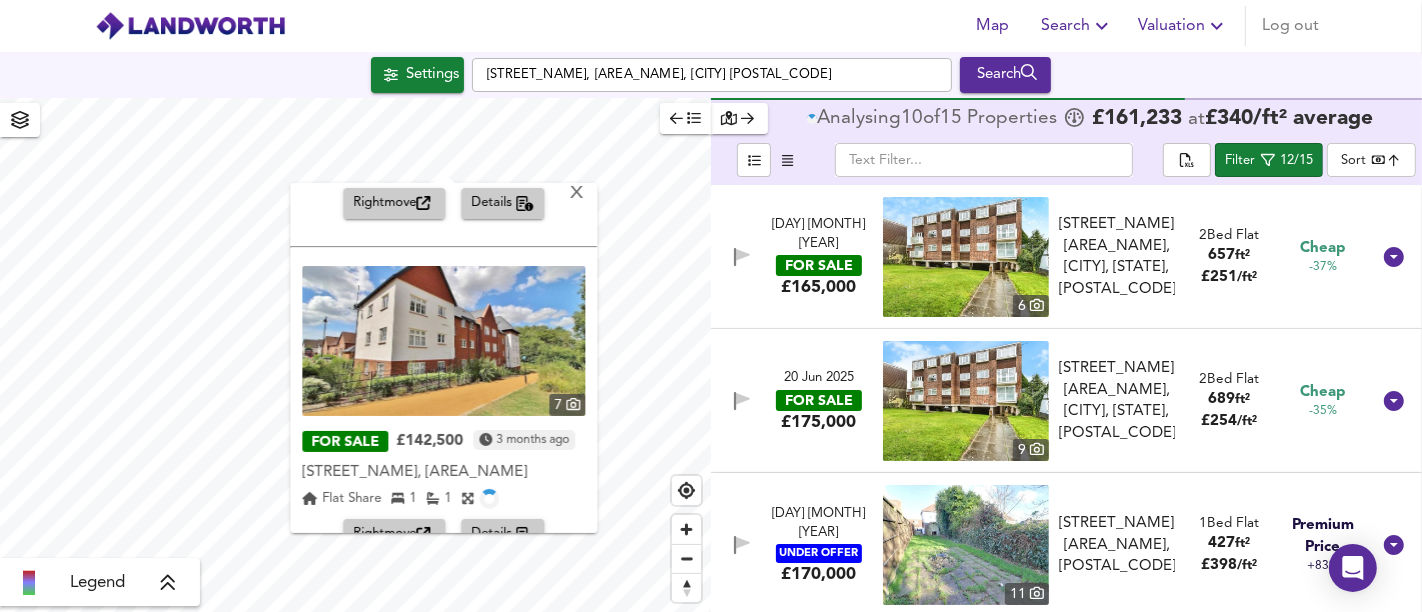 scroll, scrollTop: 294, scrollLeft: 0, axis: vertical 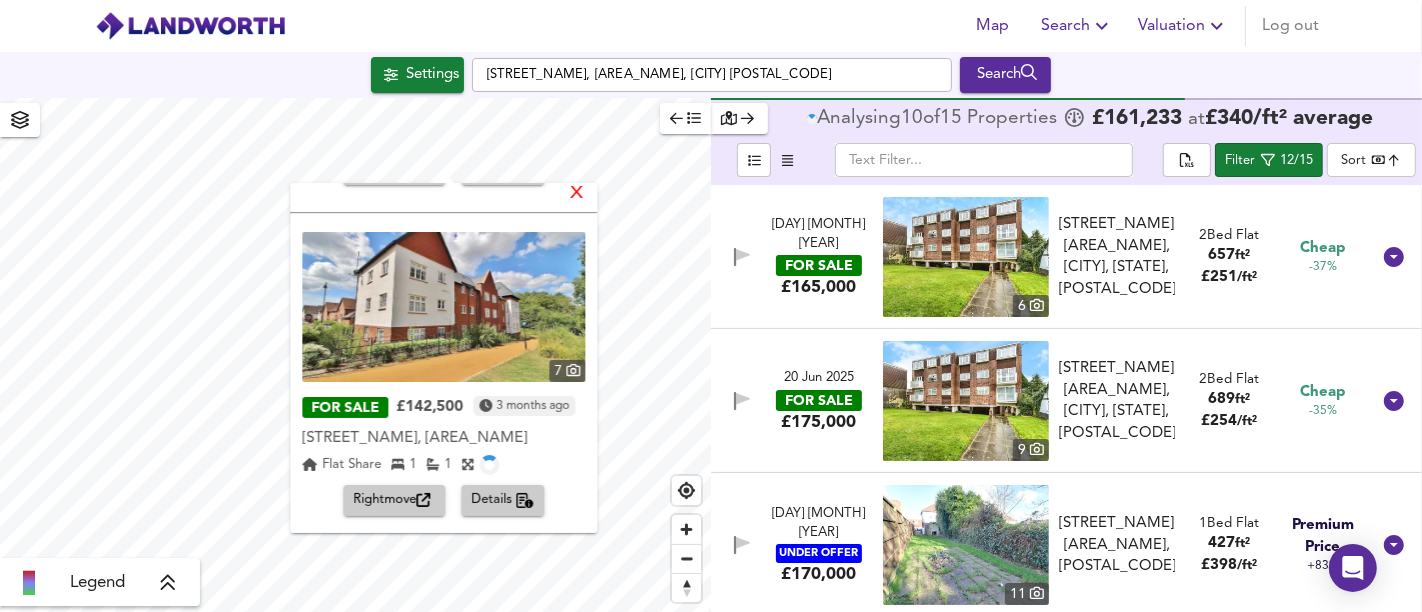 click on "X" at bounding box center [577, 194] 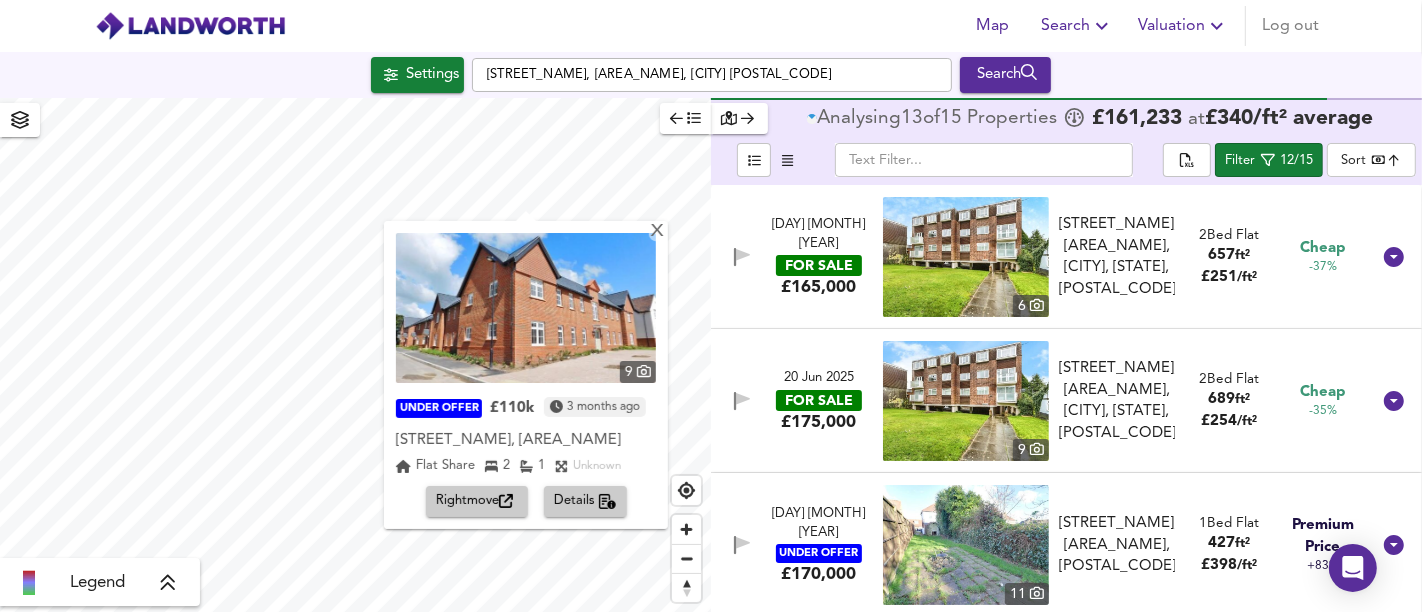 click on "X   9     UNDER OFFER £110k 3 months ago [STREET_NAME], [AREA_NAME] [STREET_NAME], [AREA_NAME] Flat Share 2 1 Unknown Rightmove   Details" at bounding box center (355, 355) 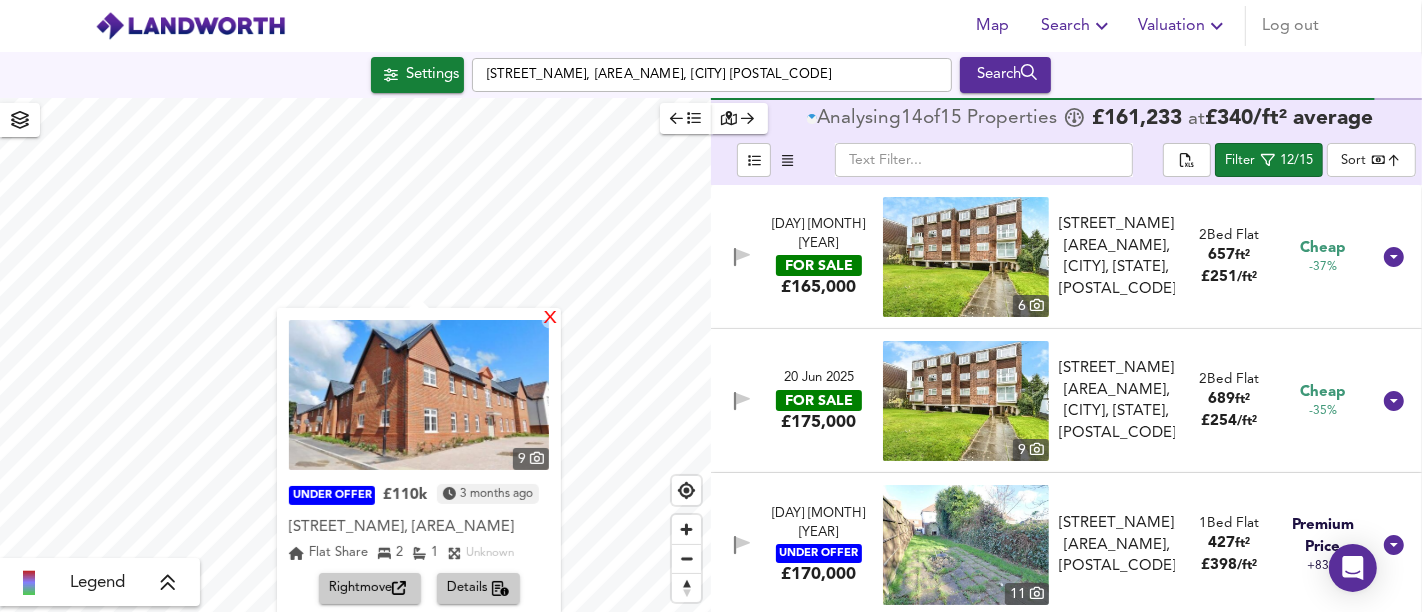 click on "X" at bounding box center (550, 319) 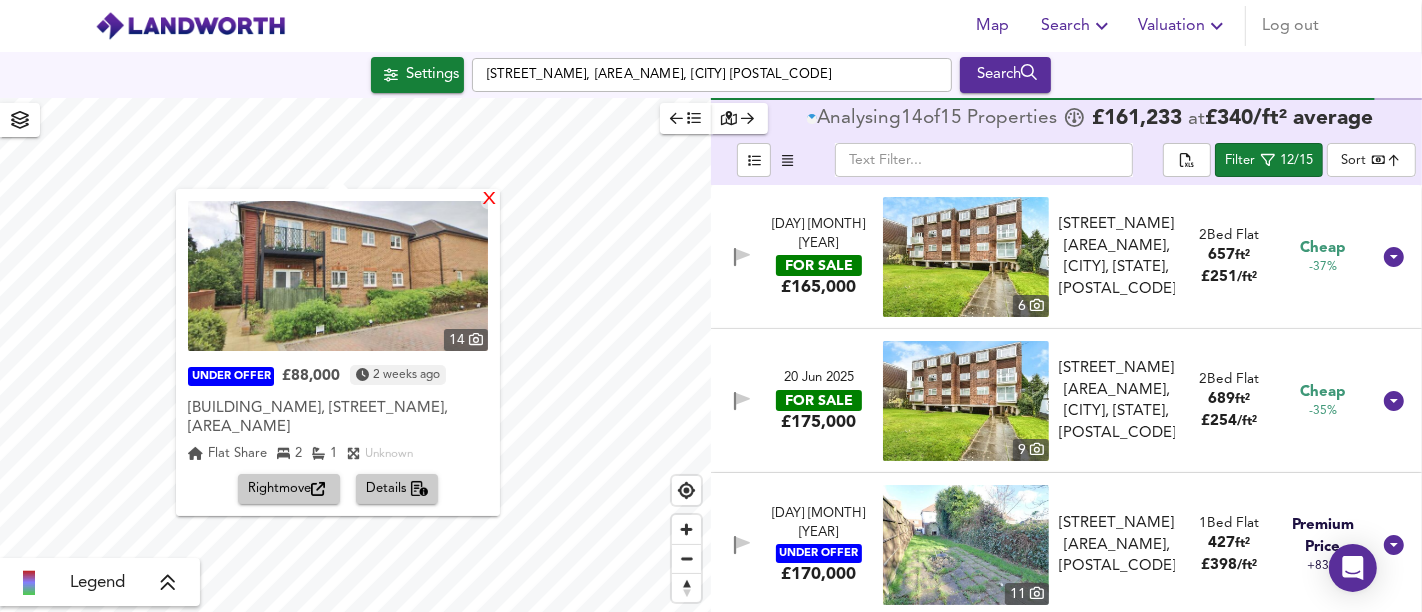 click on "X" at bounding box center (489, 200) 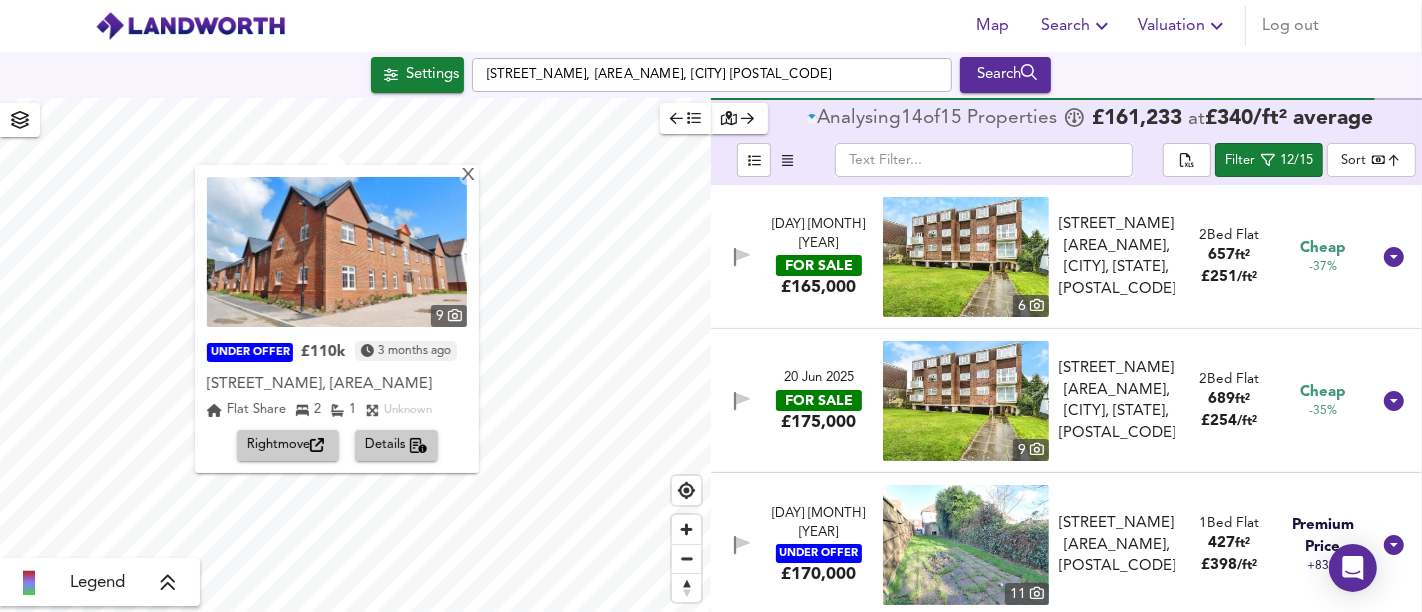 click on "Rightmove" at bounding box center [288, 445] 